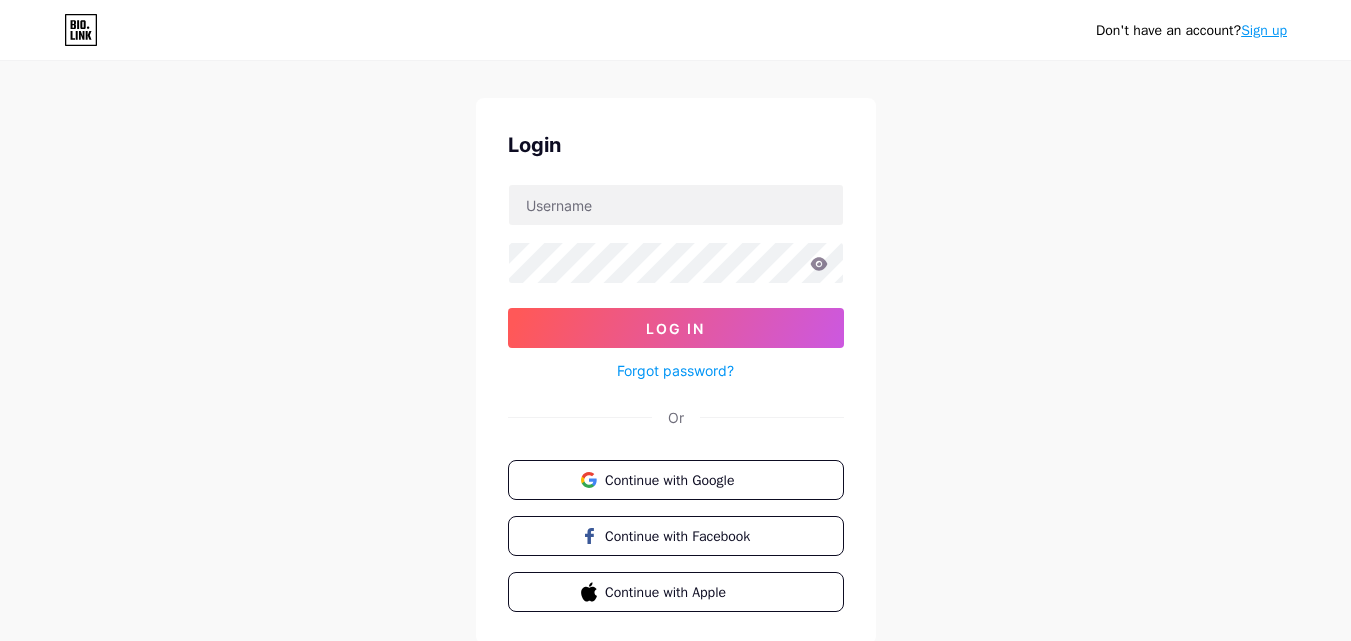 scroll, scrollTop: 0, scrollLeft: 0, axis: both 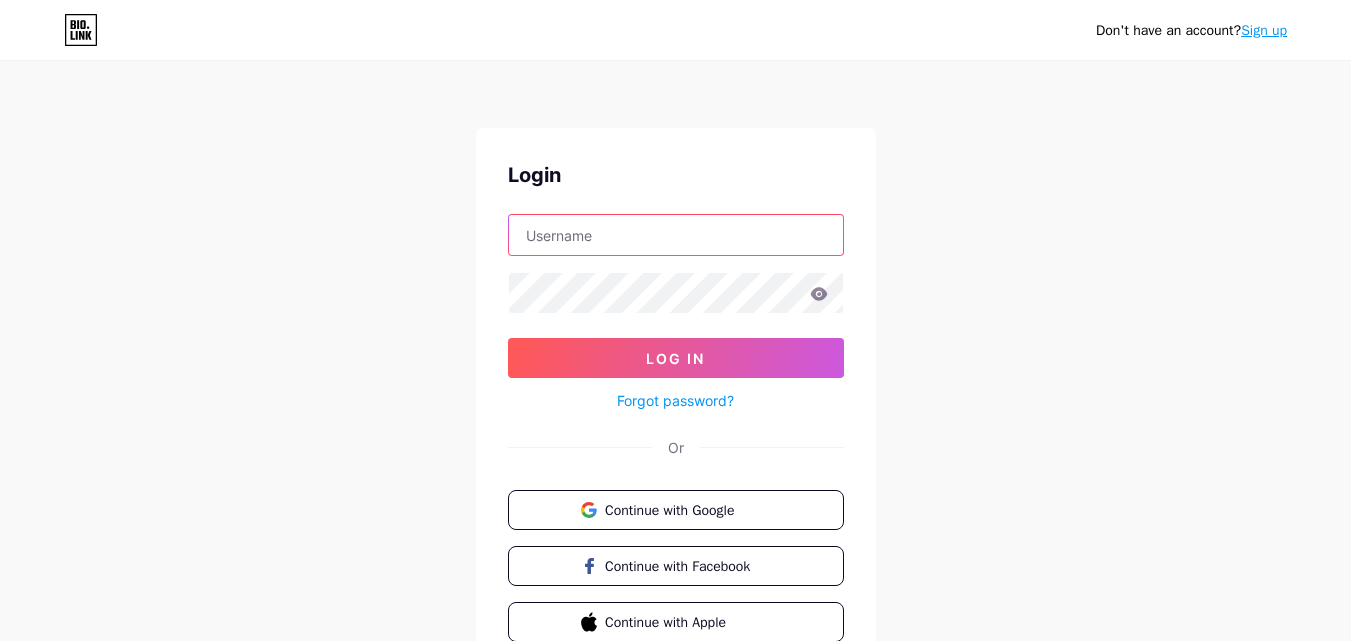 type on "[EMAIL]" 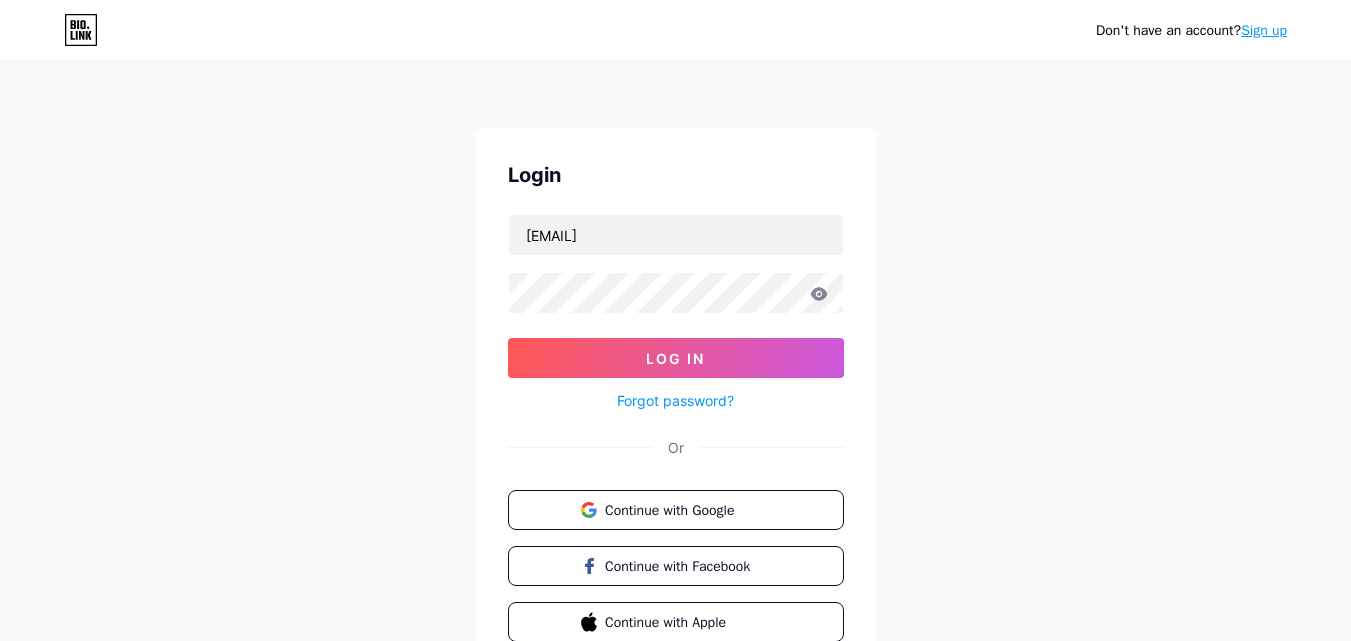 click on "Sign up" at bounding box center [1264, 30] 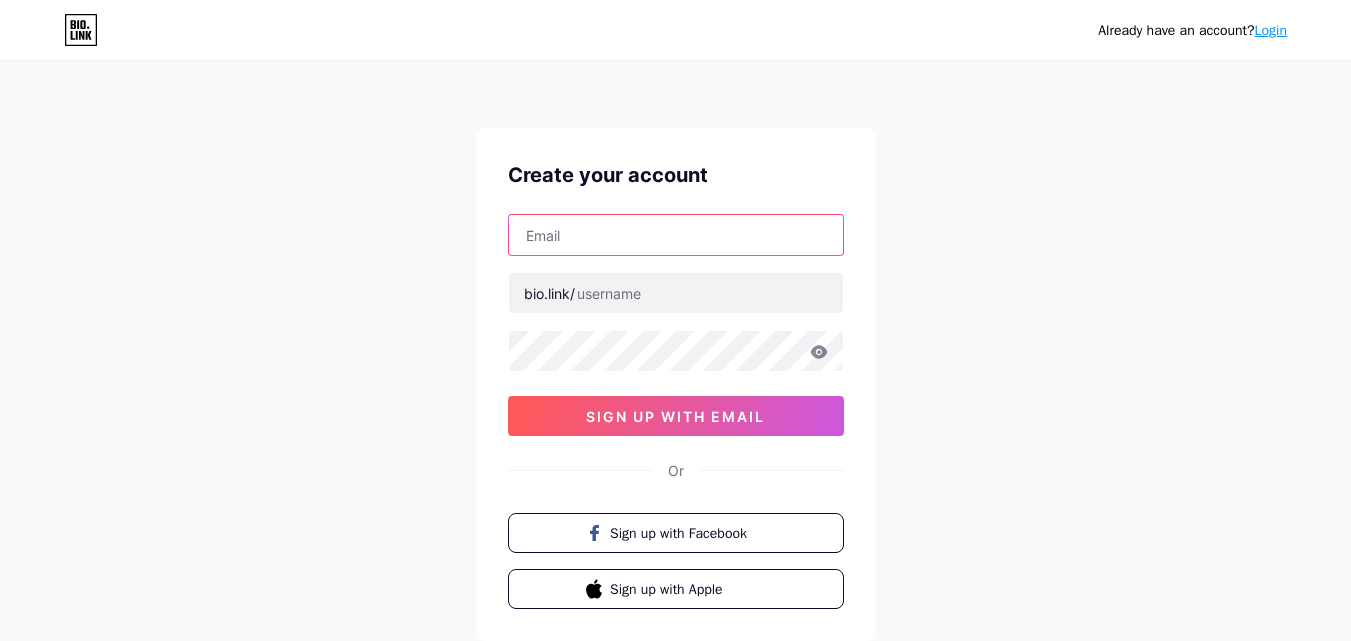 click at bounding box center (676, 235) 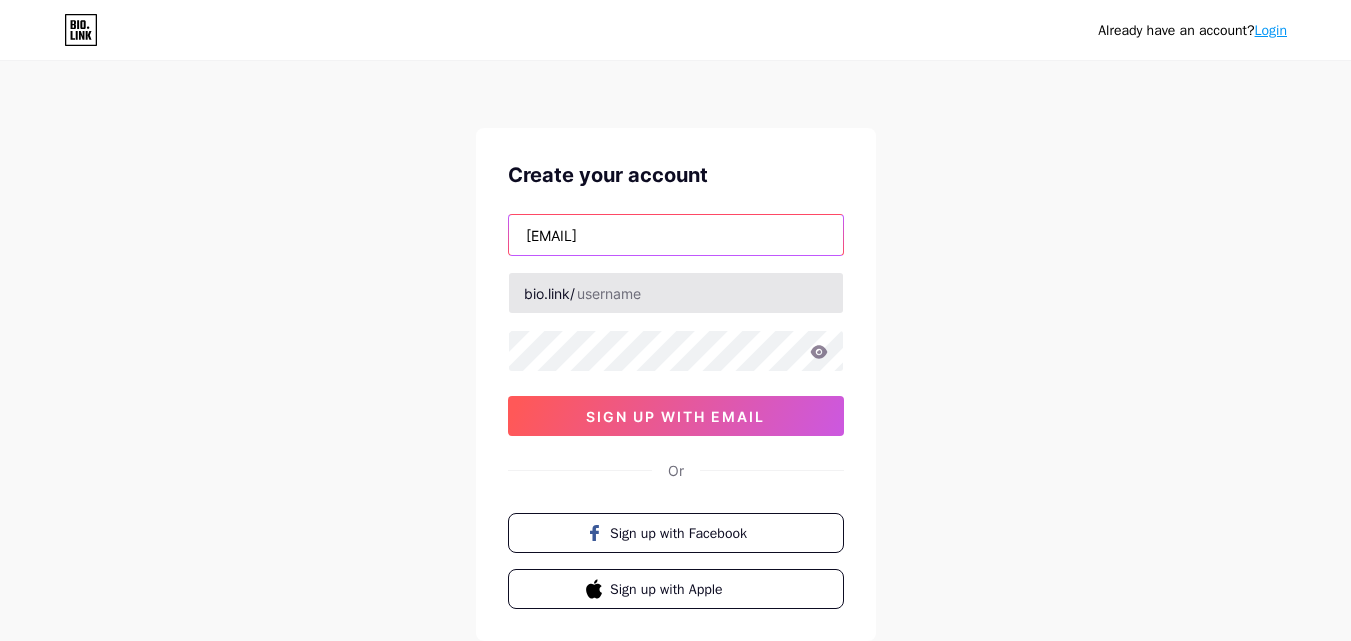 type on "[EMAIL]" 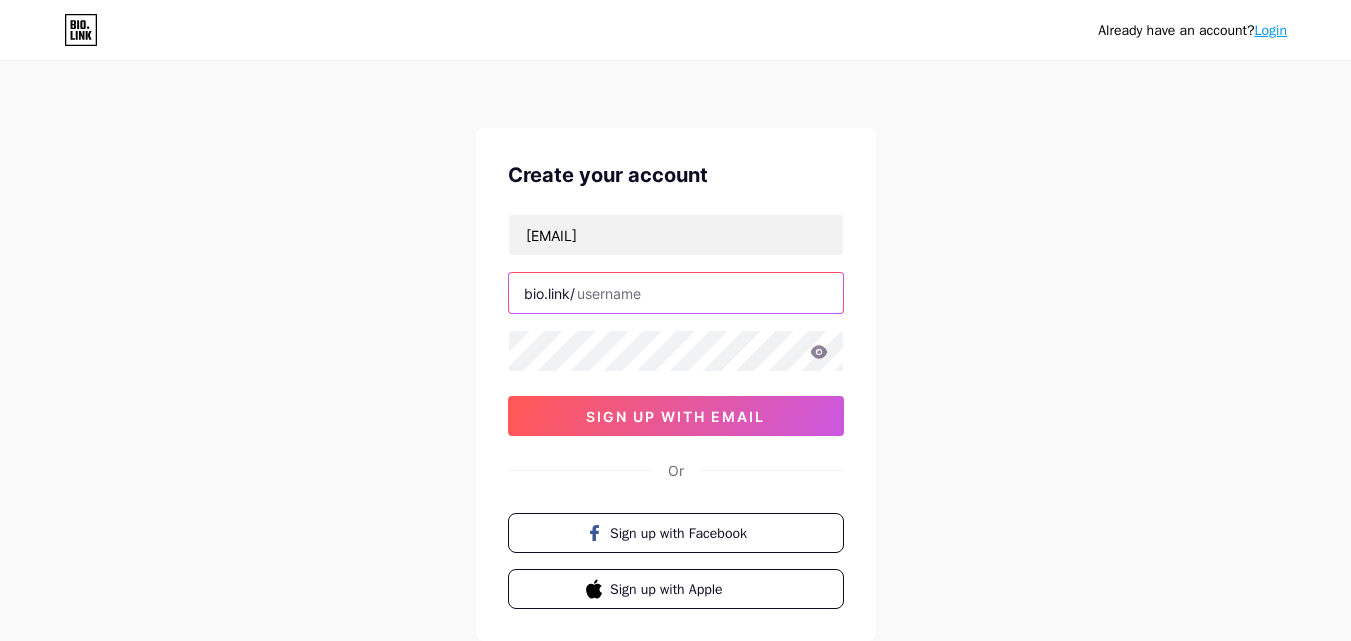 click at bounding box center [676, 293] 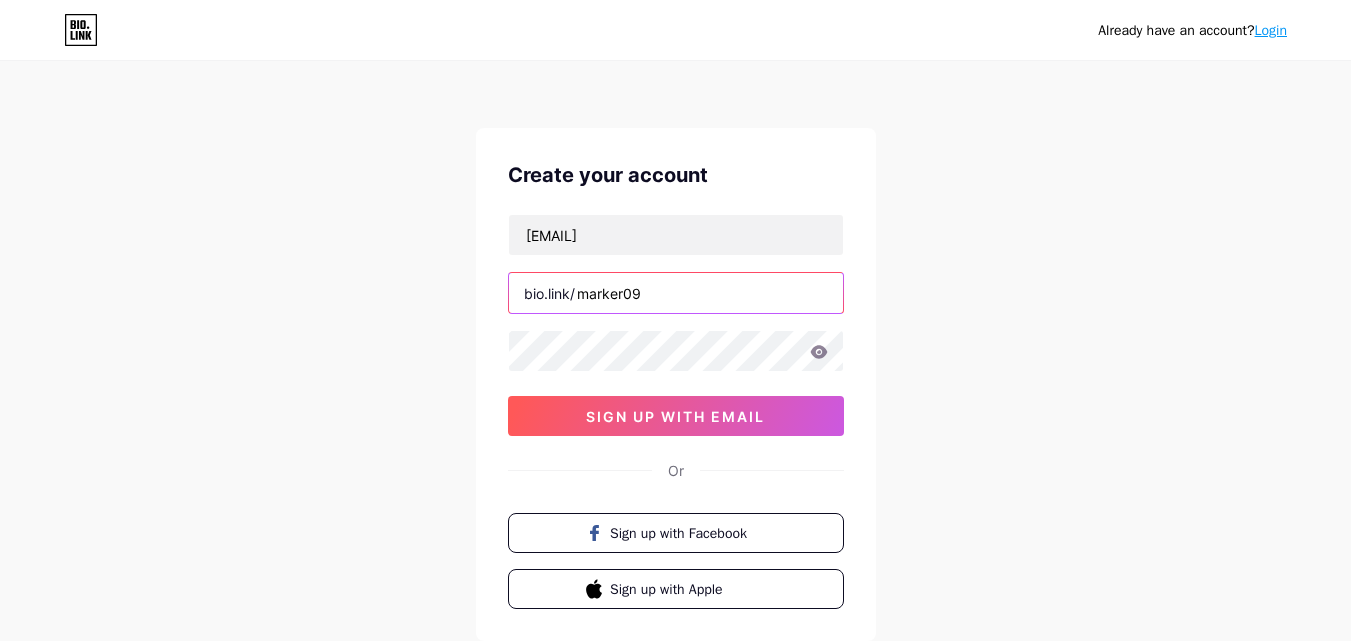 type on "marker09" 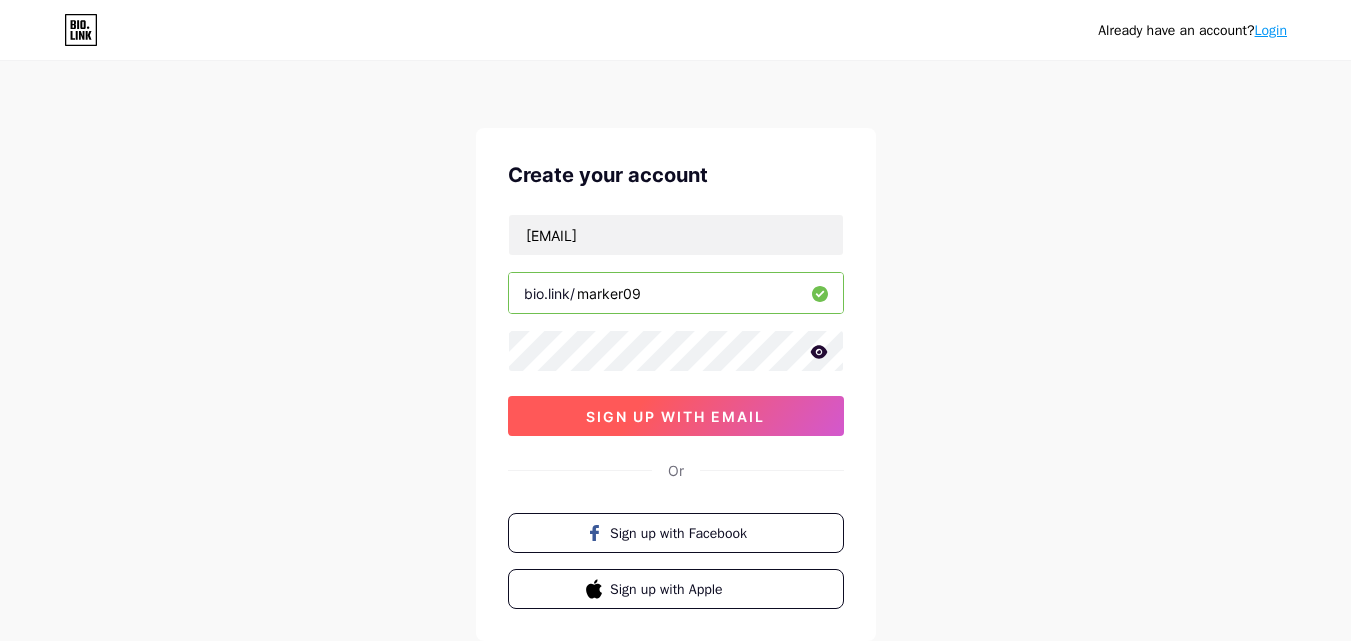 click on "sign up with email" at bounding box center (676, 416) 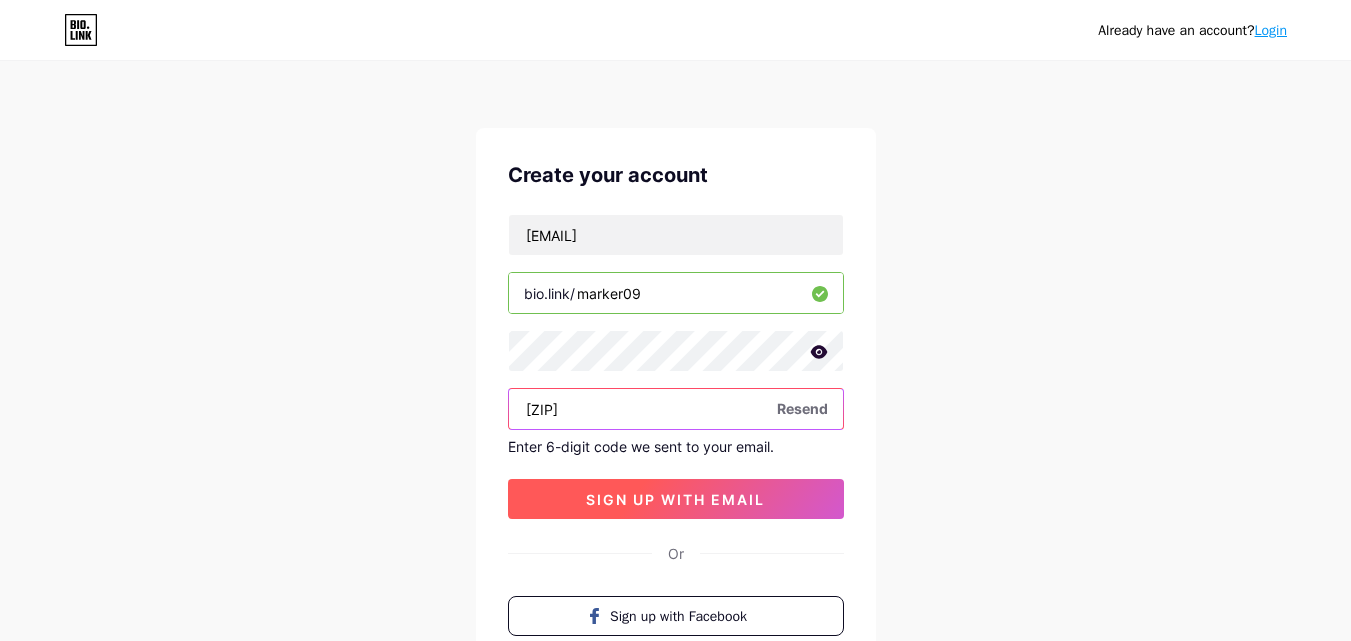 type on "[ZIP]" 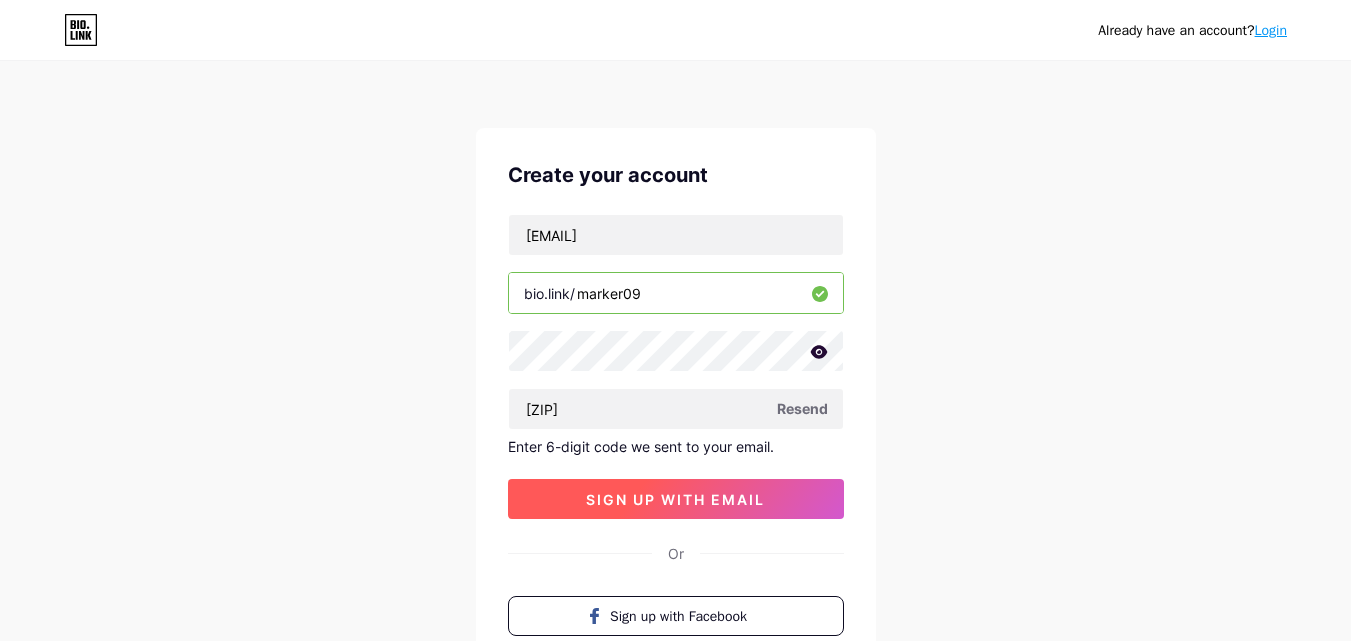 click on "sign up with email" at bounding box center (675, 499) 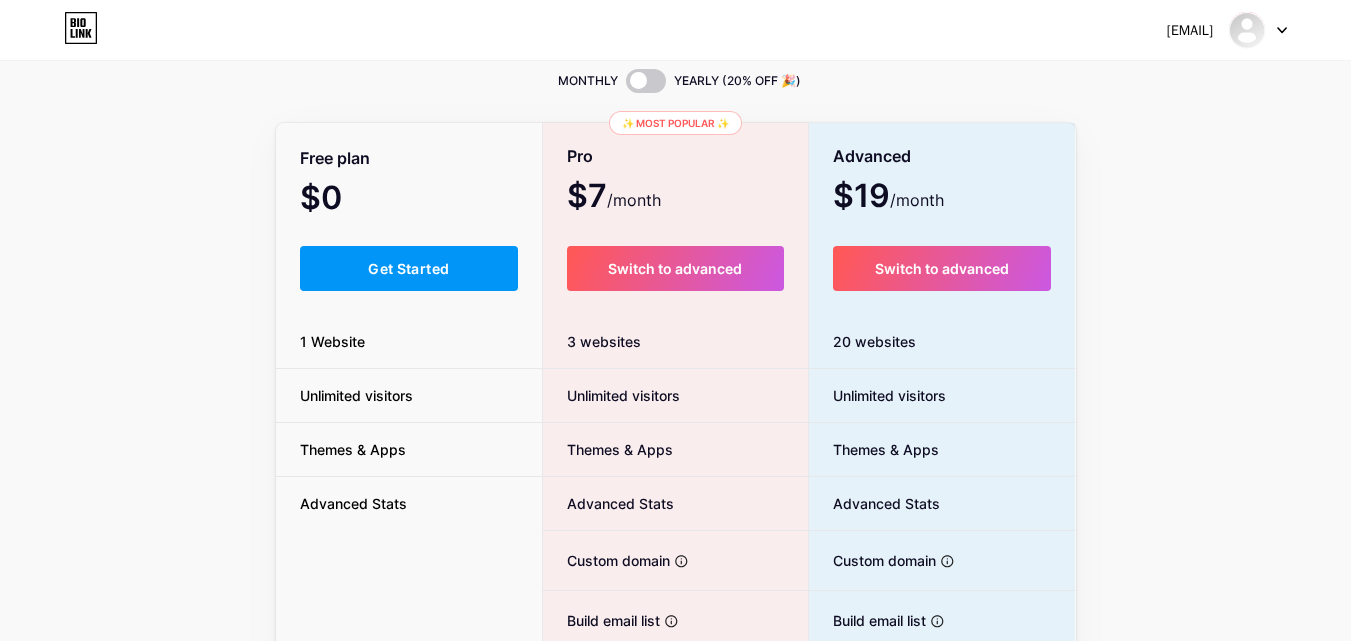 scroll, scrollTop: 100, scrollLeft: 0, axis: vertical 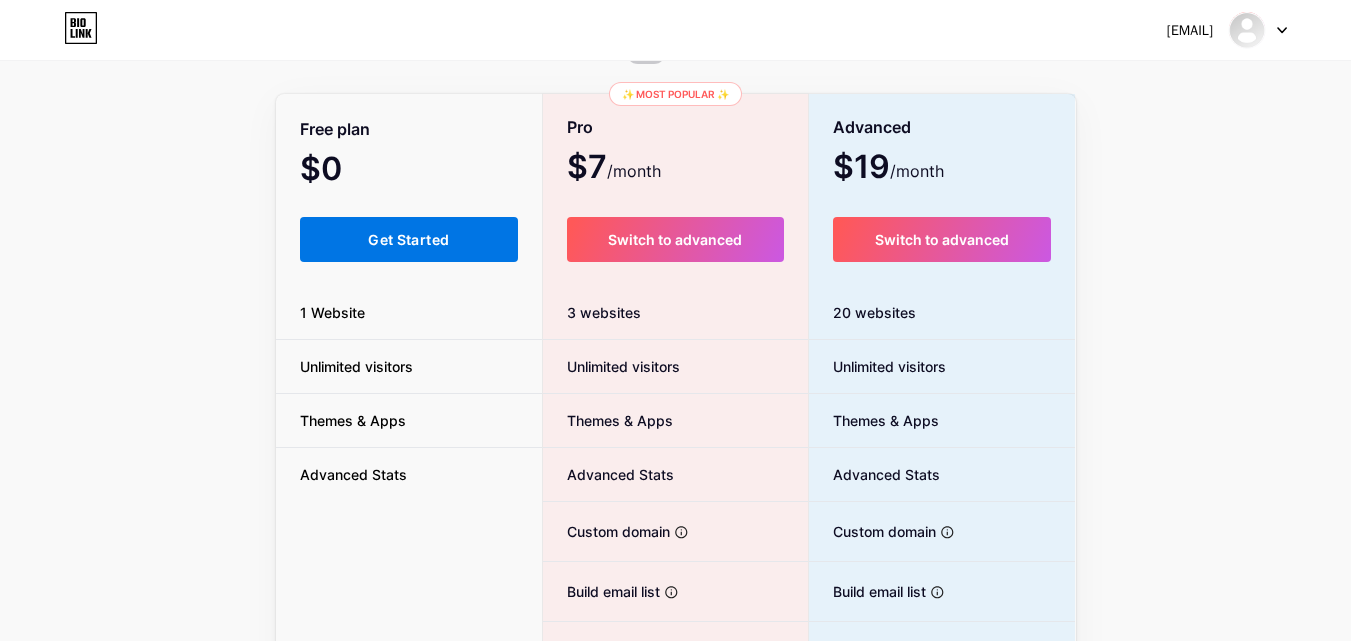 click on "Get Started" at bounding box center (409, 239) 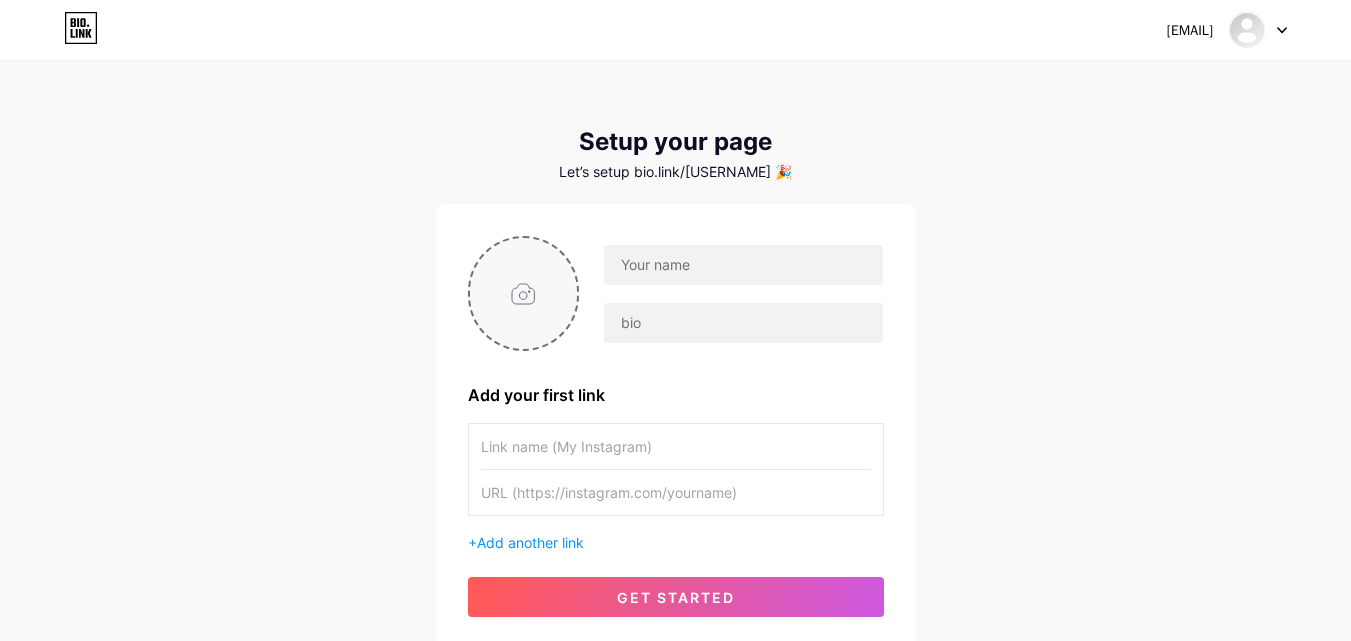 click at bounding box center (524, 293) 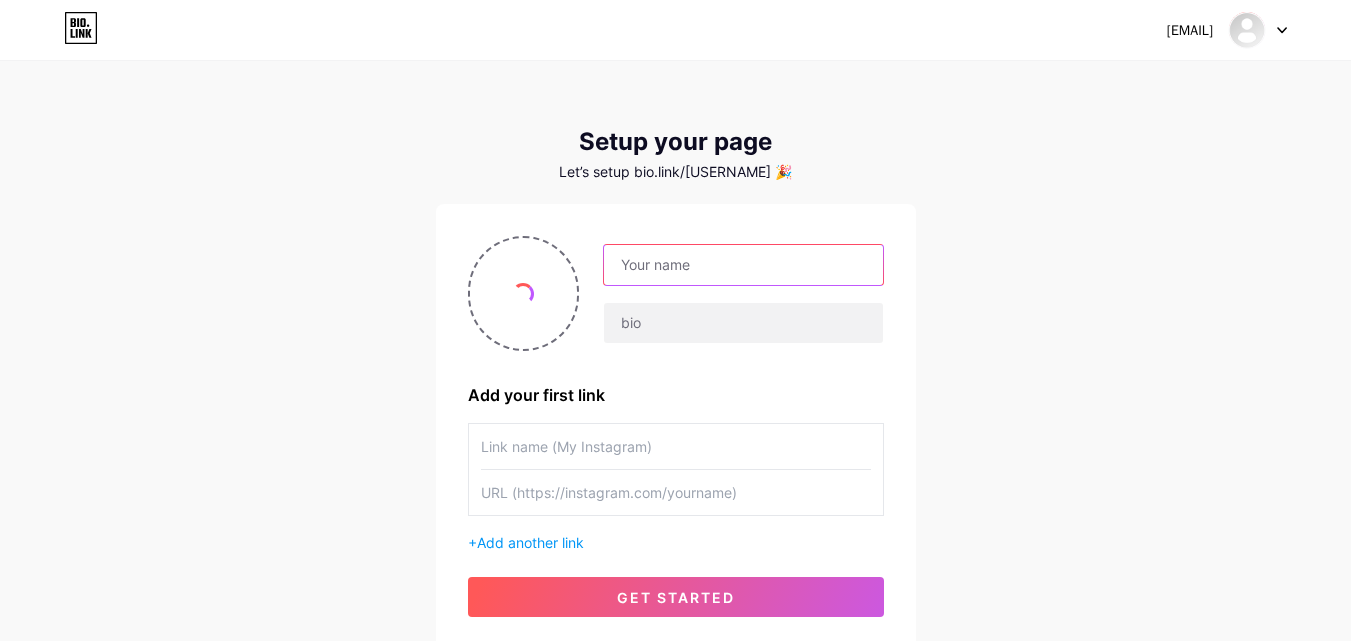 click at bounding box center [743, 265] 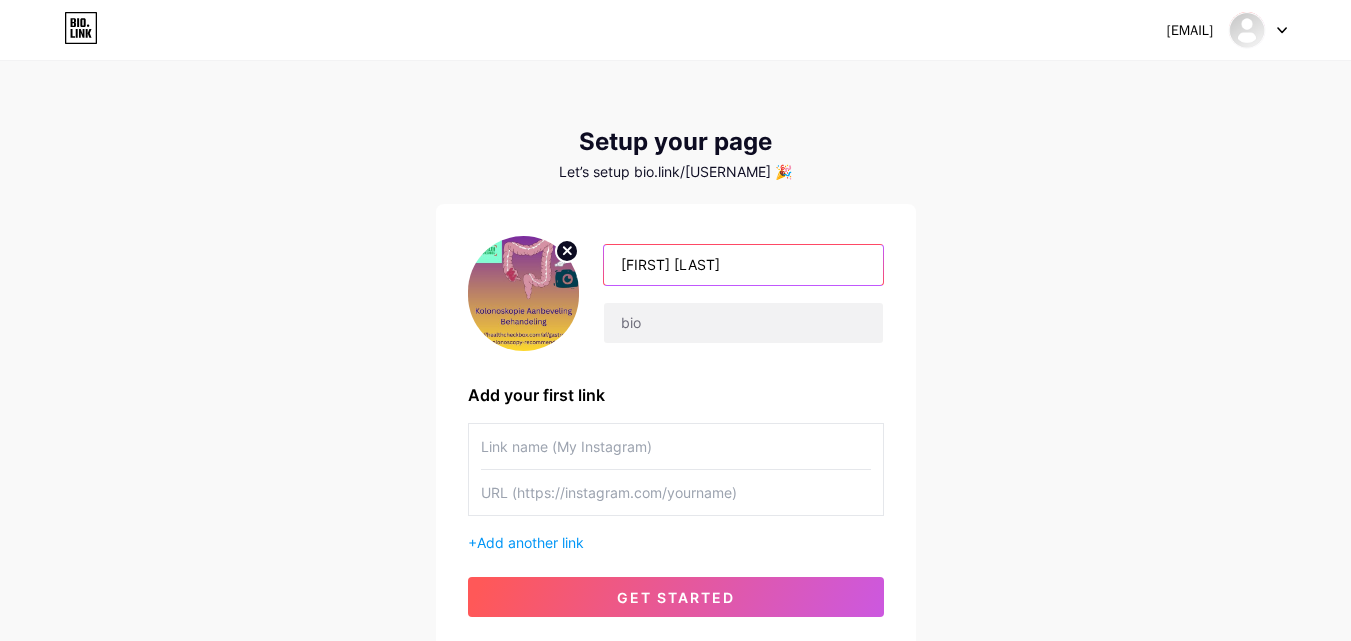 click on "[FIRST] [LAST]" at bounding box center [743, 265] 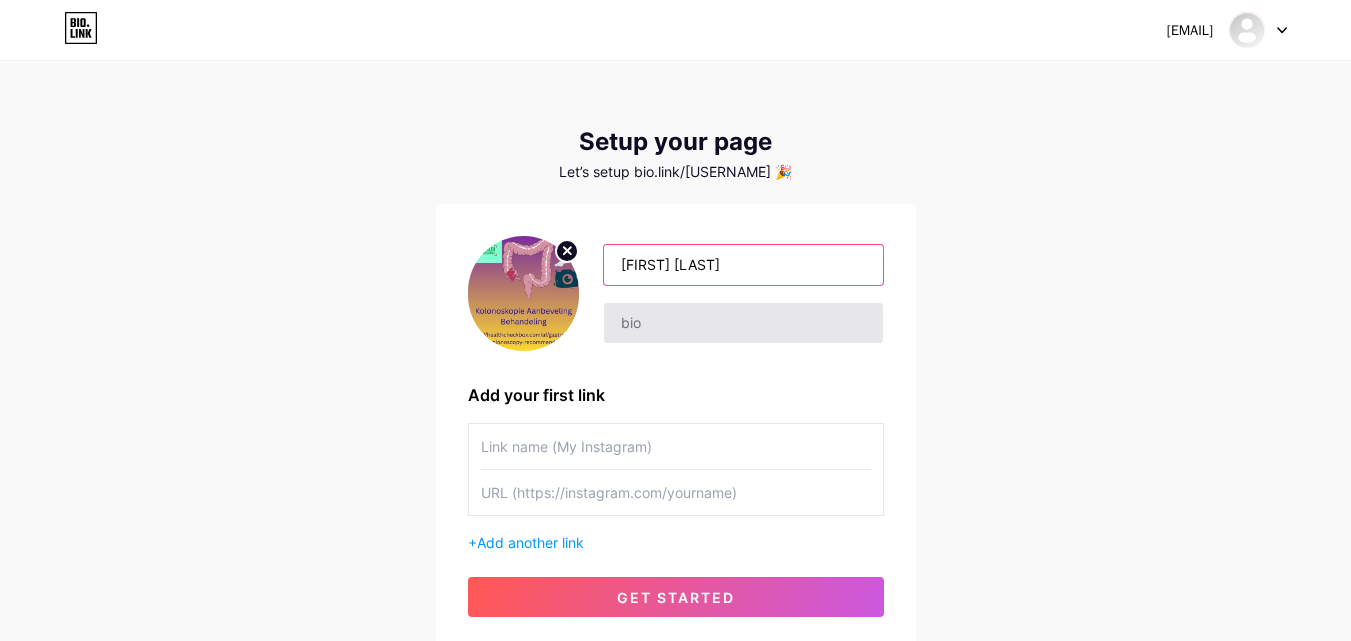type on "[FIRST] [LAST]" 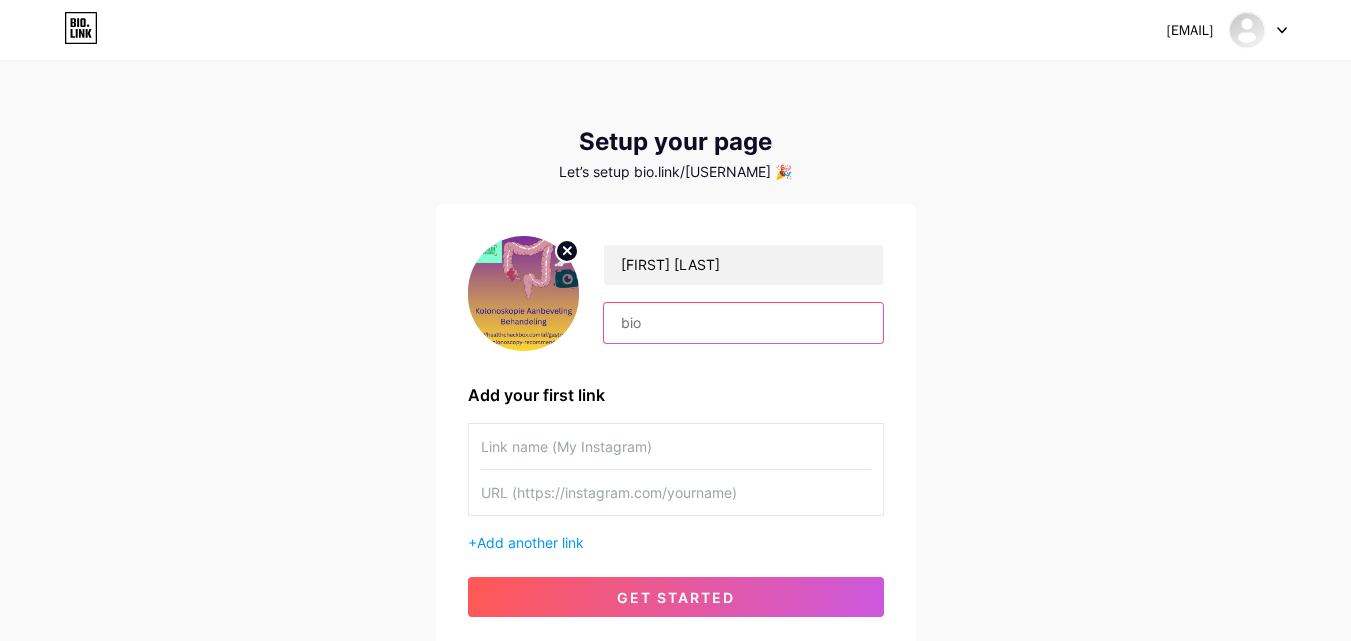 click at bounding box center (743, 323) 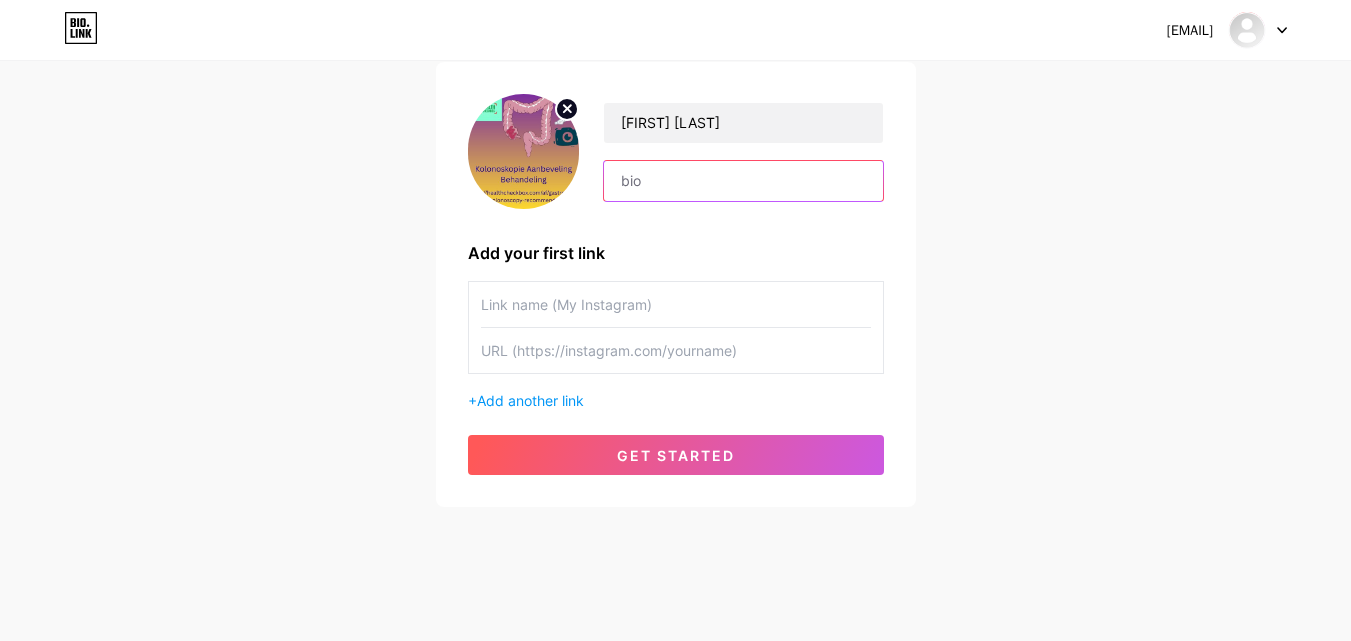 scroll, scrollTop: 152, scrollLeft: 0, axis: vertical 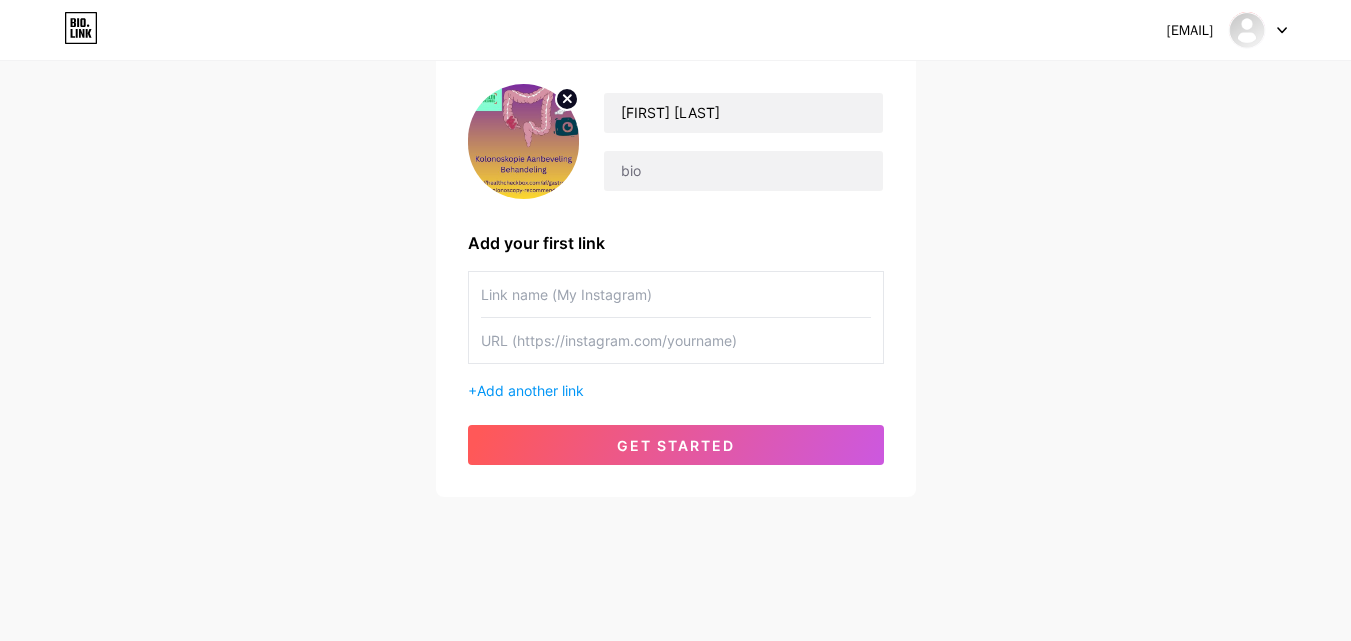 click at bounding box center (676, 340) 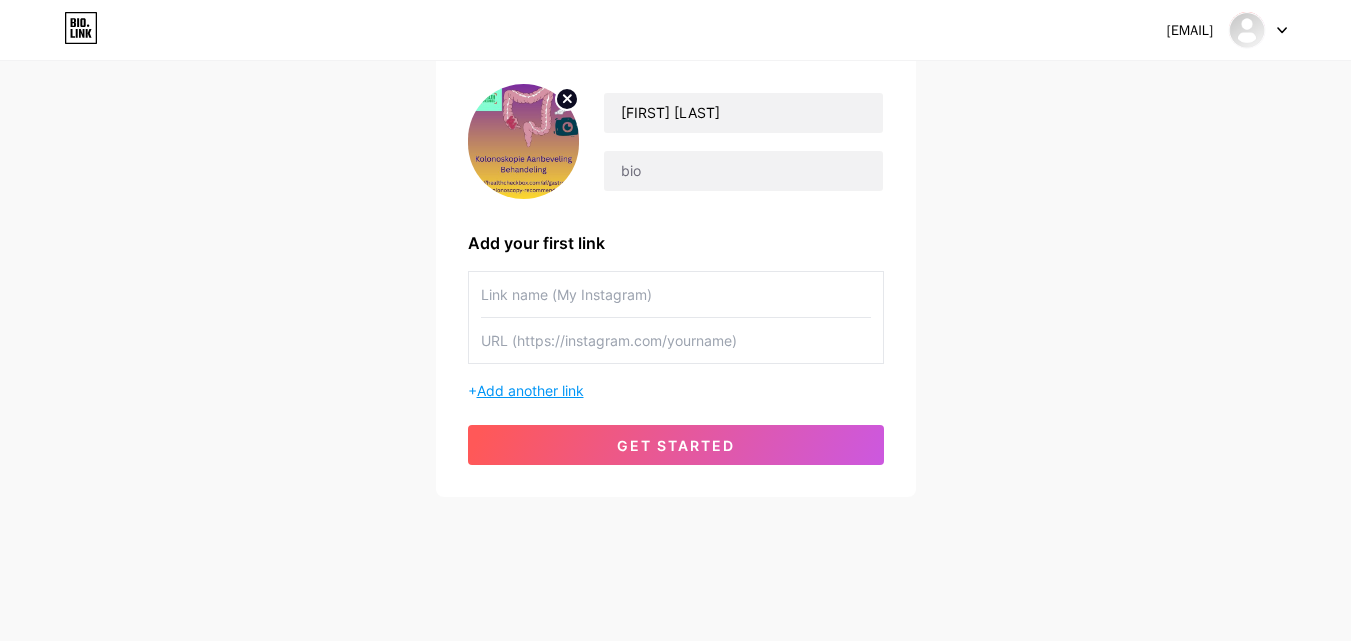 paste on "https://healthcheckbox.com/af/gastroenterology/colonoscopy-recommendations/" 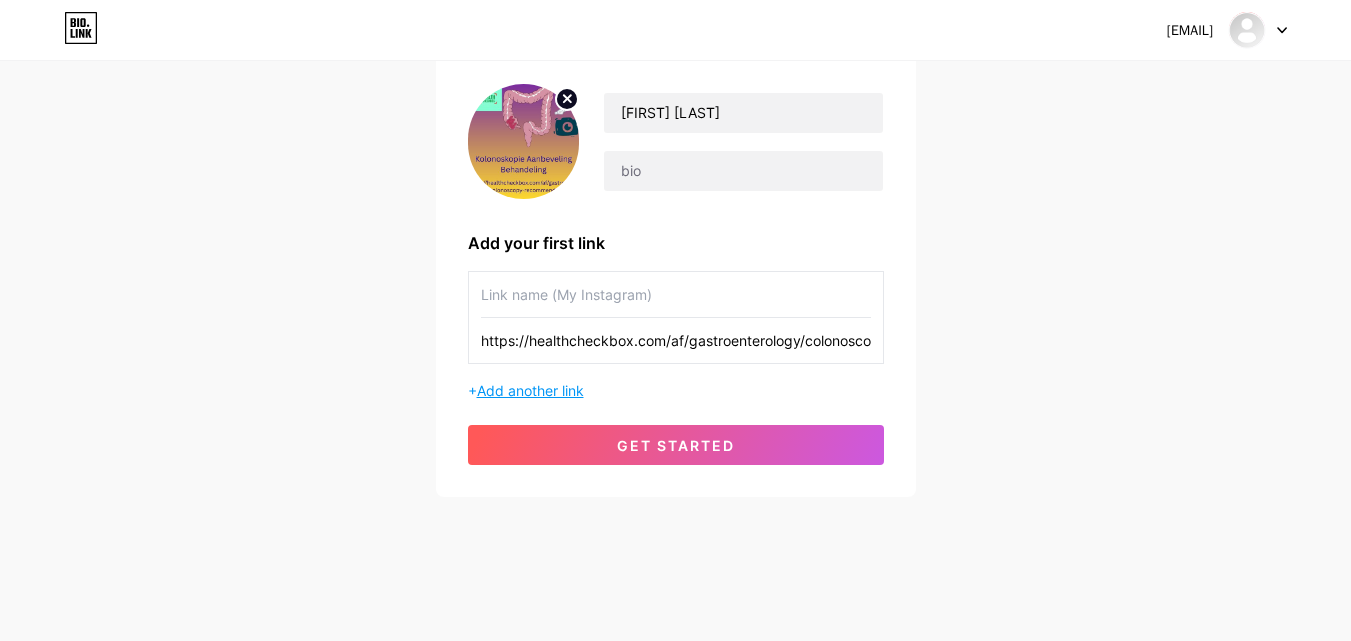 scroll, scrollTop: 0, scrollLeft: 149, axis: horizontal 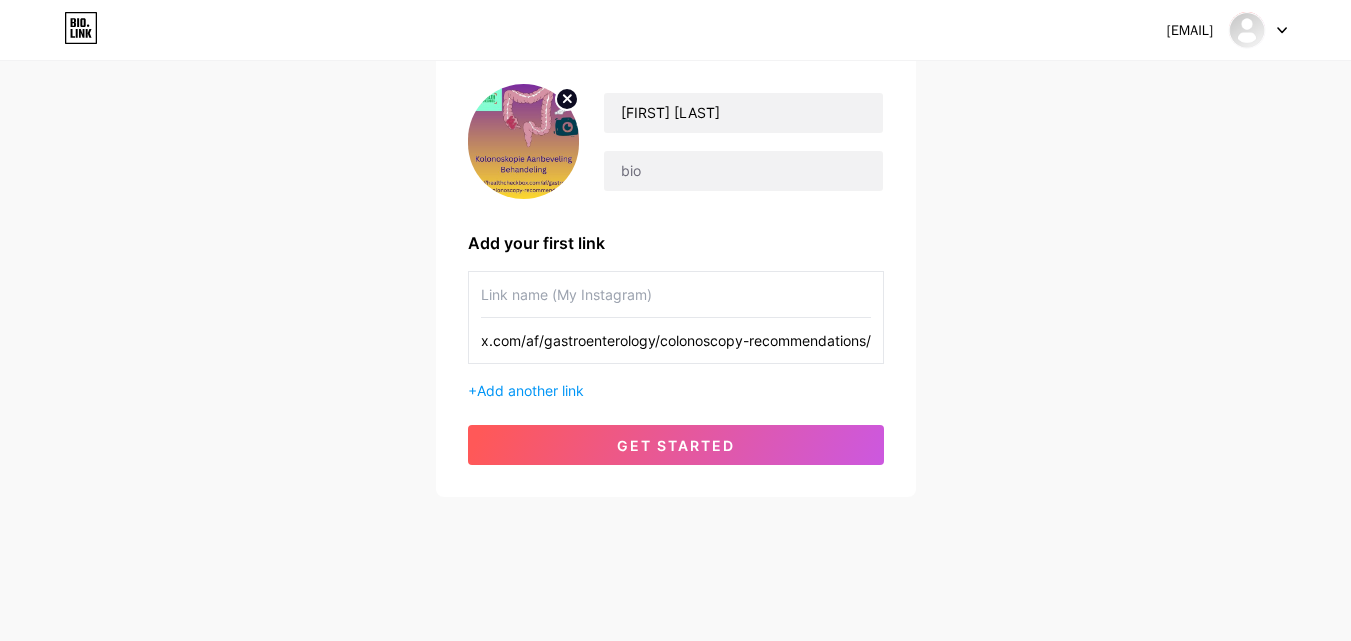type on "https://healthcheckbox.com/af/gastroenterology/colonoscopy-recommendations/" 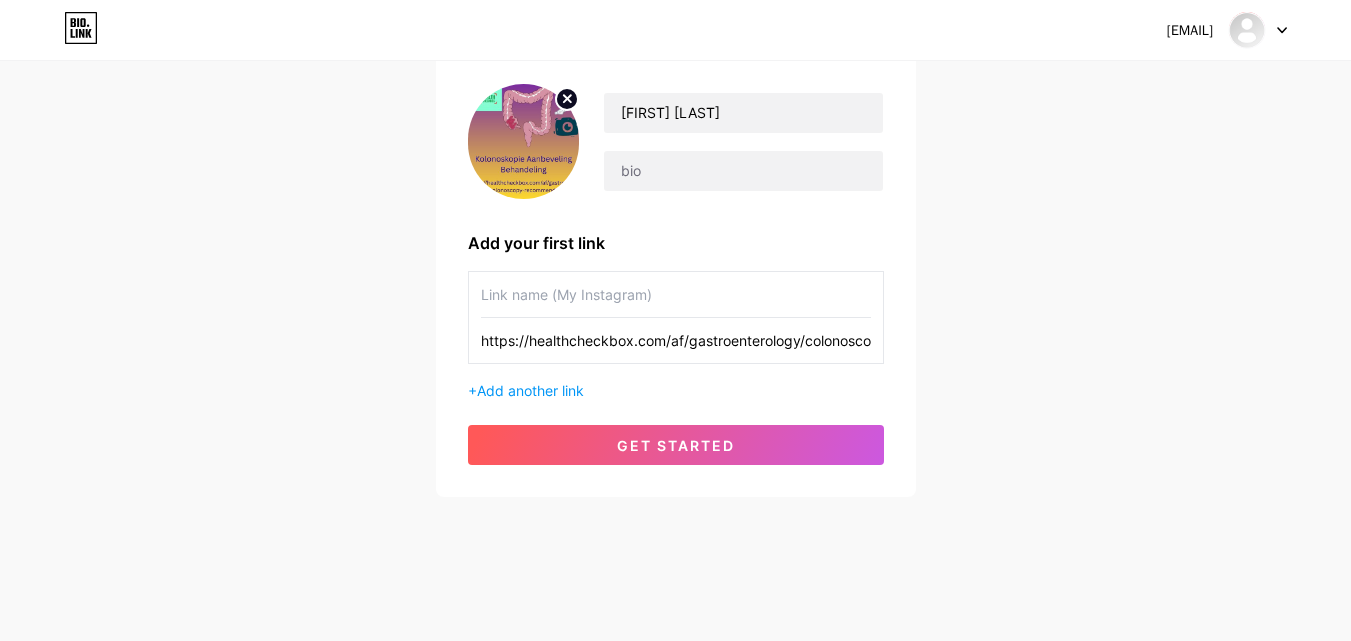 click at bounding box center [676, 294] 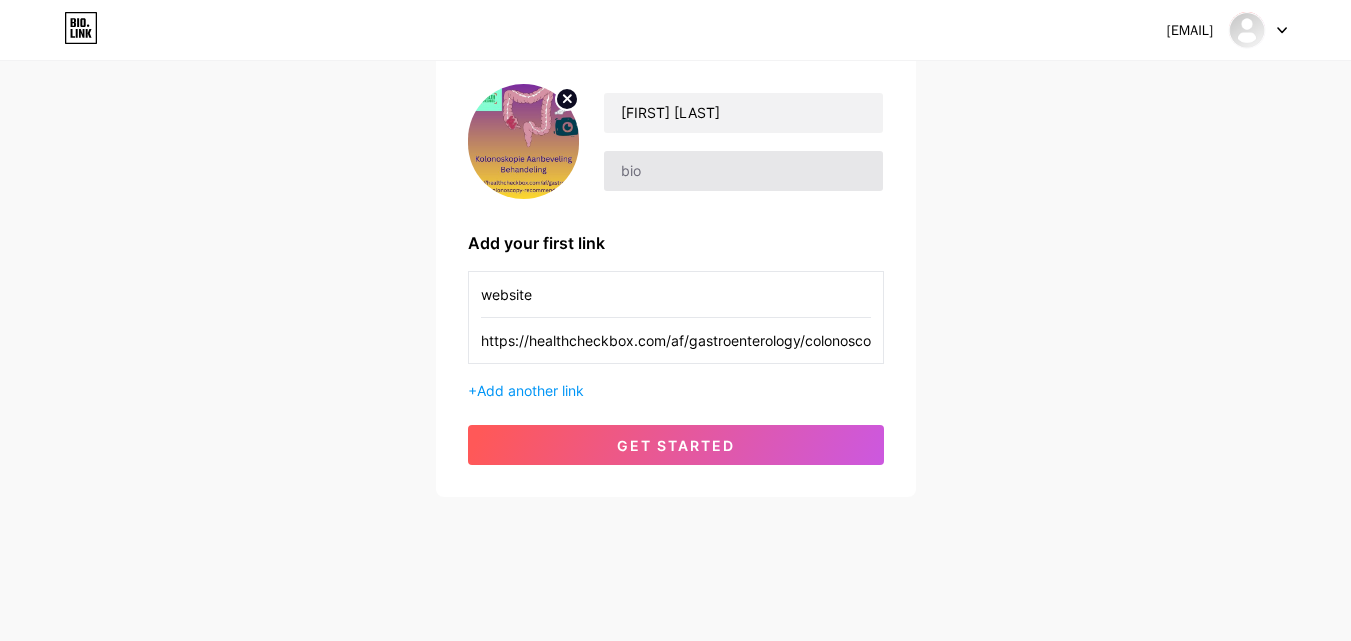 type on "website" 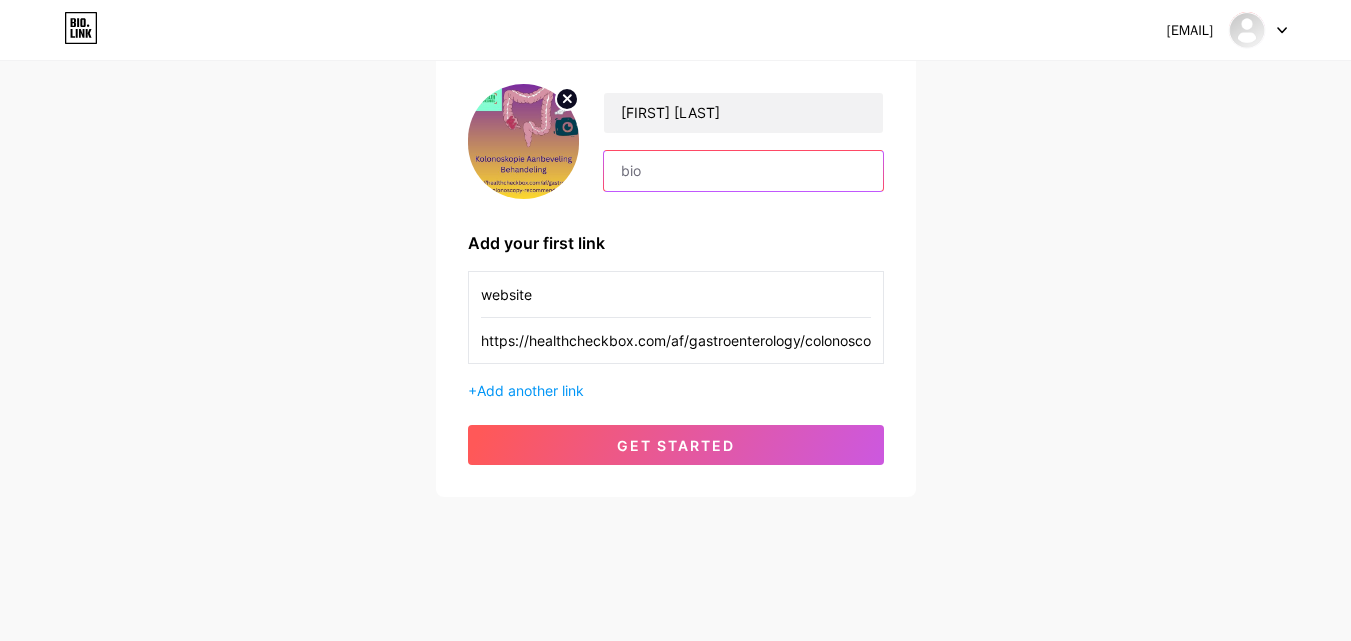 click at bounding box center [743, 171] 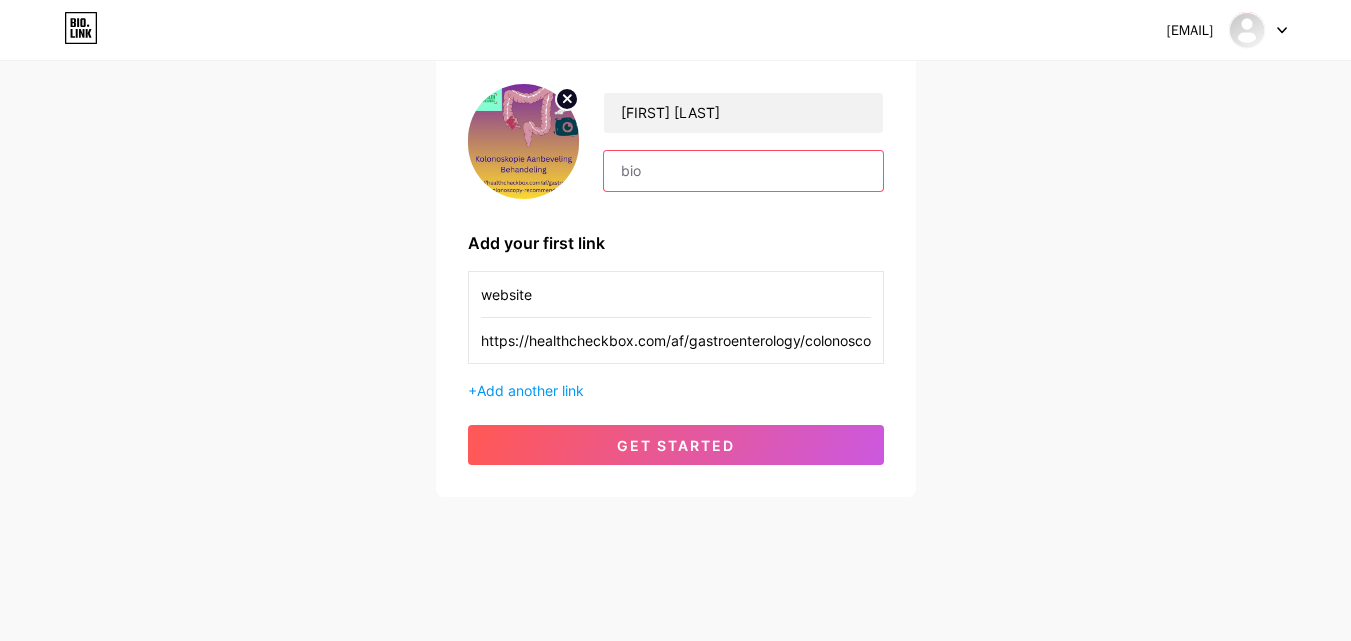 paste on "Kolonoskopie is ’n mediese prosedure wat gebruik word om die toestand binne die dikderm te visualiseer met behulp van ’n buisvormige kamera. Hierdie metode word gebruik om enige abnormaliteite in die dikderm op te spoor, soos kanker en poliepe. In hierdie blog gee ons vir jou ’n volledige oorsig van kolonoskopiebehandeling, insluitend die koste, tipes en aanbevelings. HealthCheckBox is die beste verskaffer van gesondheidsorgdienste in verskeie tale wêreldwyd. Dit verskaf inligting oor alle gesondheidsdienst" 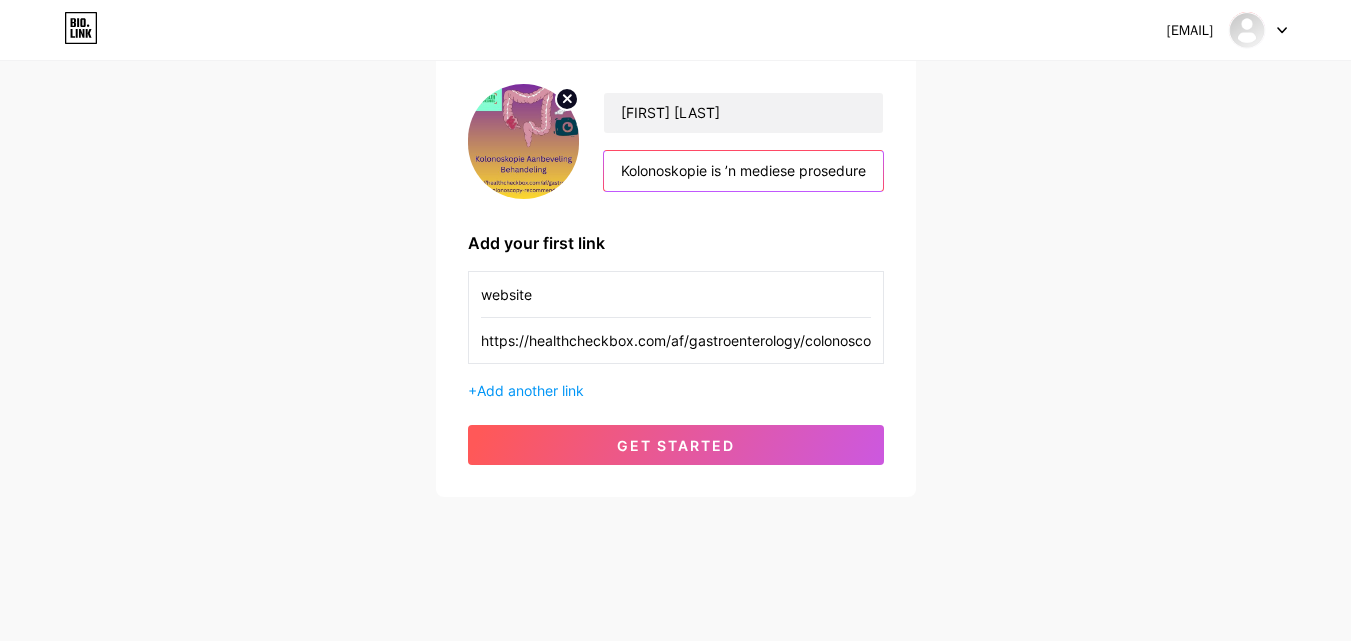 scroll, scrollTop: 0, scrollLeft: 3168, axis: horizontal 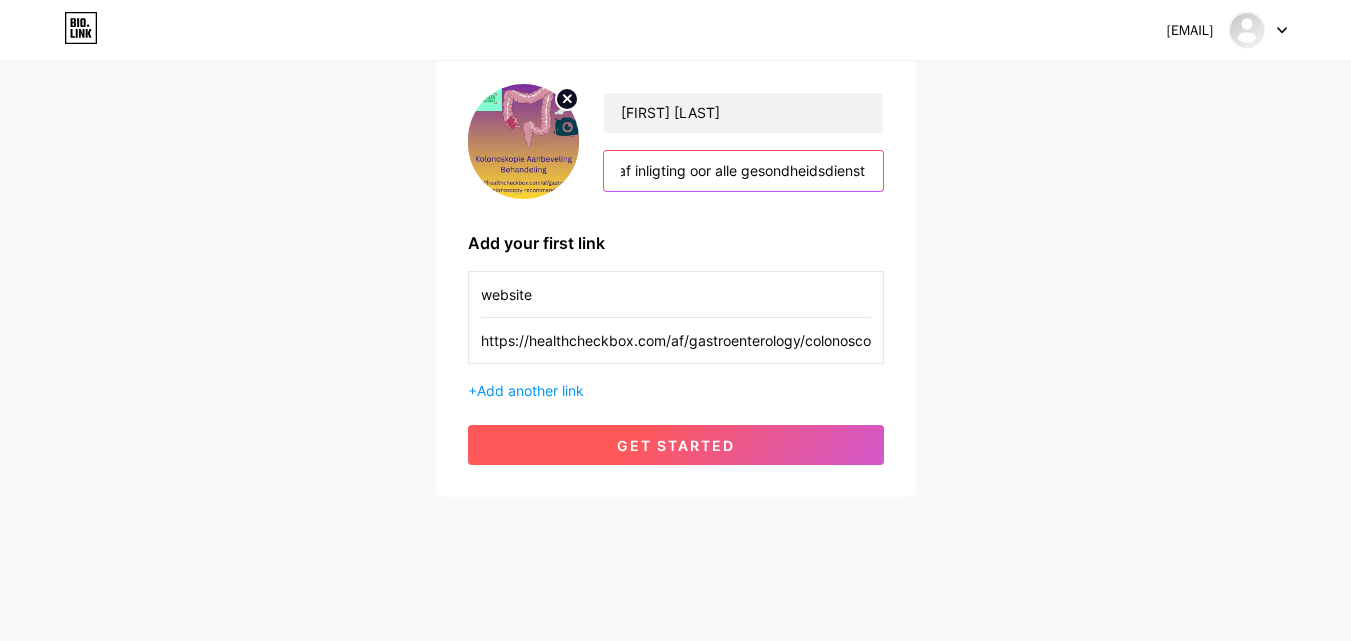 type on "Kolonoskopie is ’n mediese prosedure wat gebruik word om die toestand binne die dikderm te visualiseer met behulp van ’n buisvormige kamera. Hierdie metode word gebruik om enige abnormaliteite in die dikderm op te spoor, soos kanker en poliepe. In hierdie blog gee ons vir jou ’n volledige oorsig van kolonoskopiebehandeling, insluitend die koste, tipes en aanbevelings. HealthCheckBox is die beste verskaffer van gesondheidsorgdienste in verskeie tale wêreldwyd. Dit verskaf inligting oor alle gesondheidsdienst" 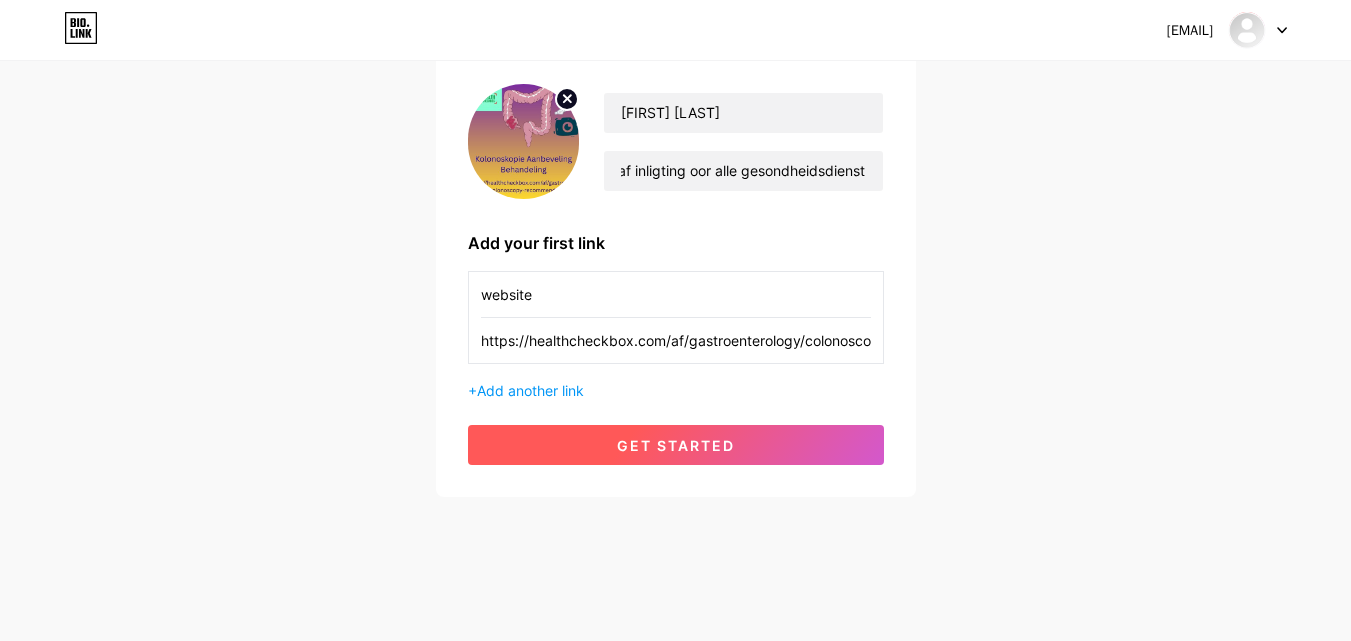 scroll, scrollTop: 0, scrollLeft: 0, axis: both 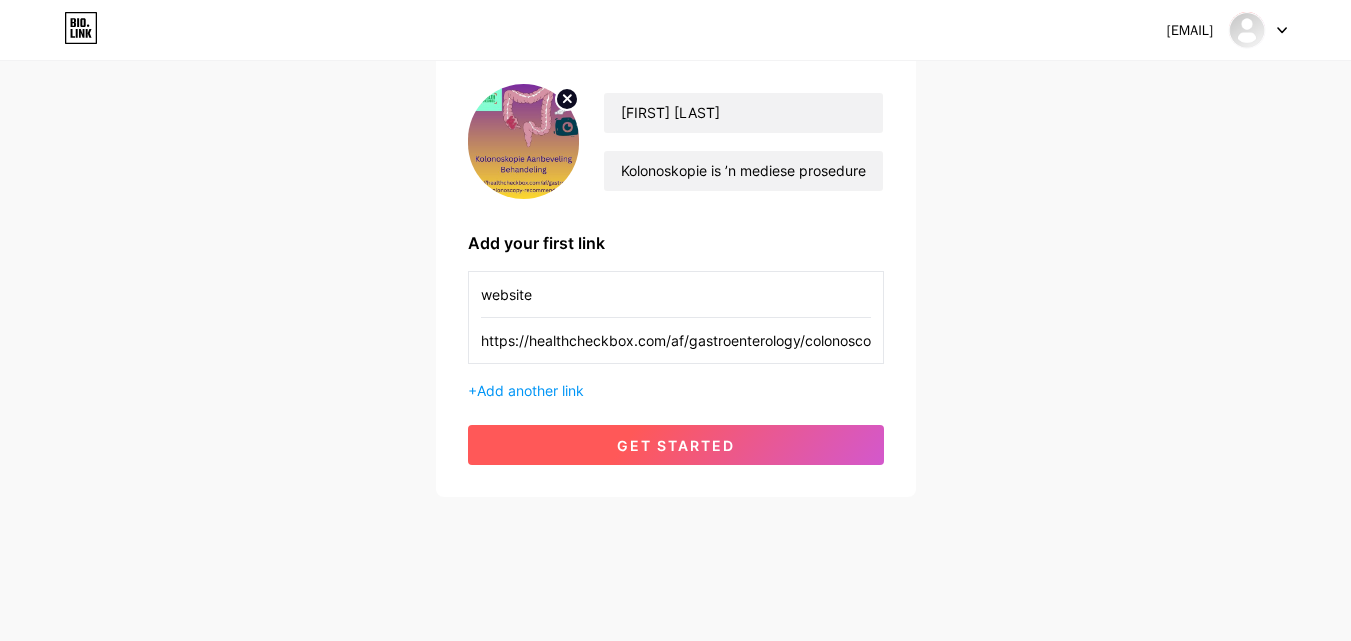 click on "get started" at bounding box center (676, 445) 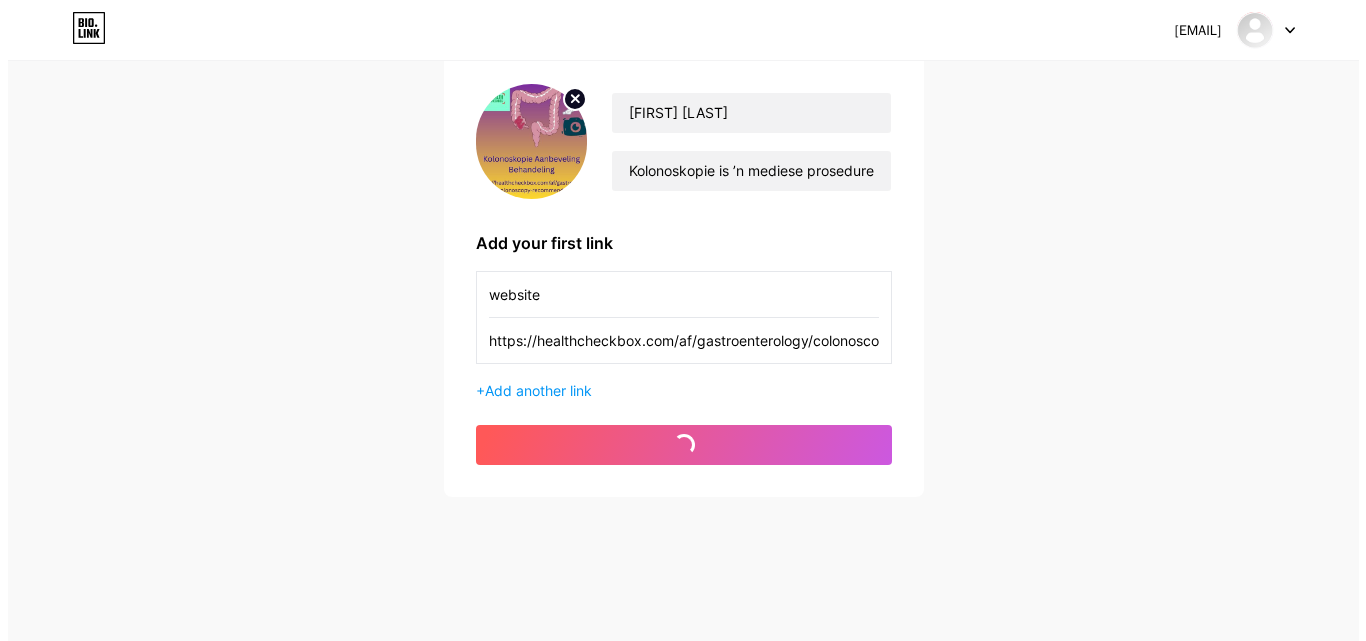 scroll, scrollTop: 0, scrollLeft: 0, axis: both 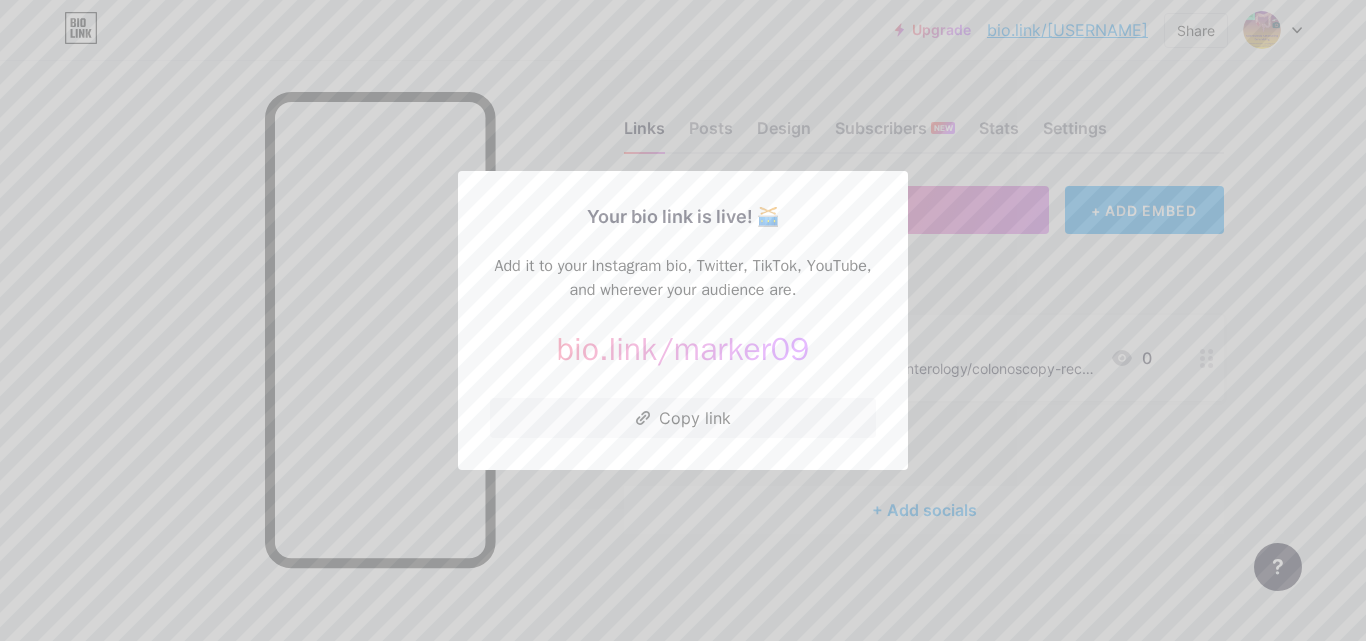 click at bounding box center (683, 320) 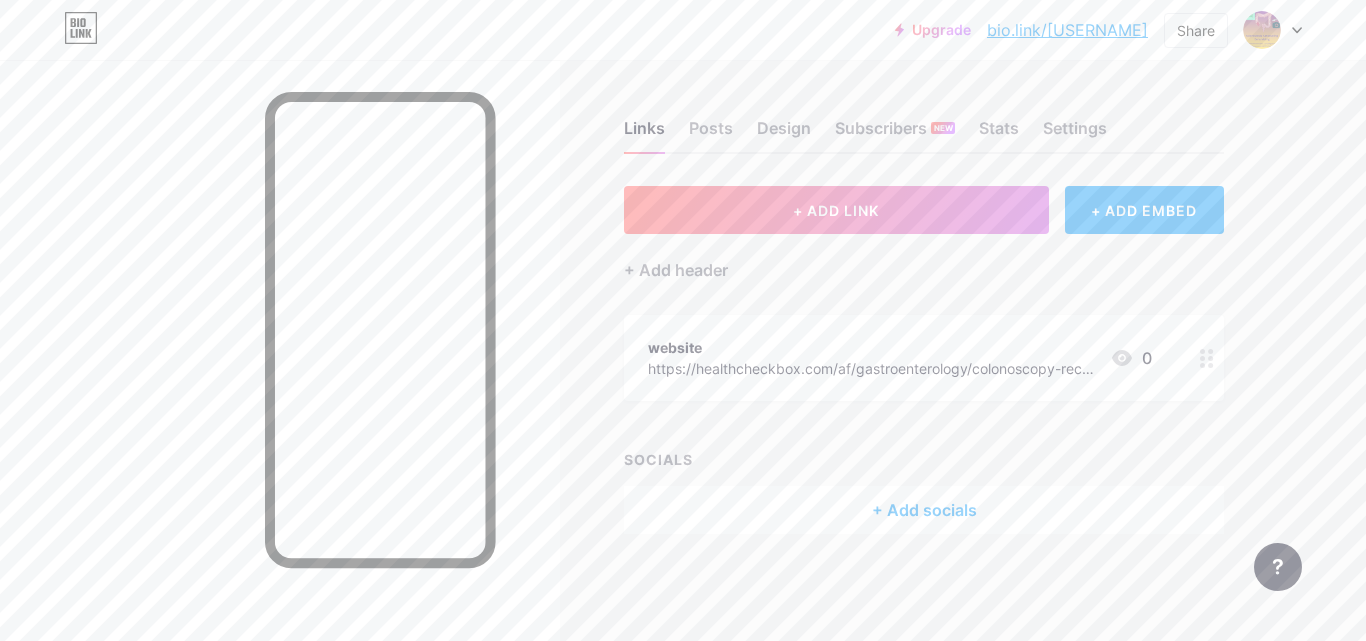 click on "https://healthcheckbox.com/af/gastroenterology/colonoscopy-recommendations/" at bounding box center (871, 368) 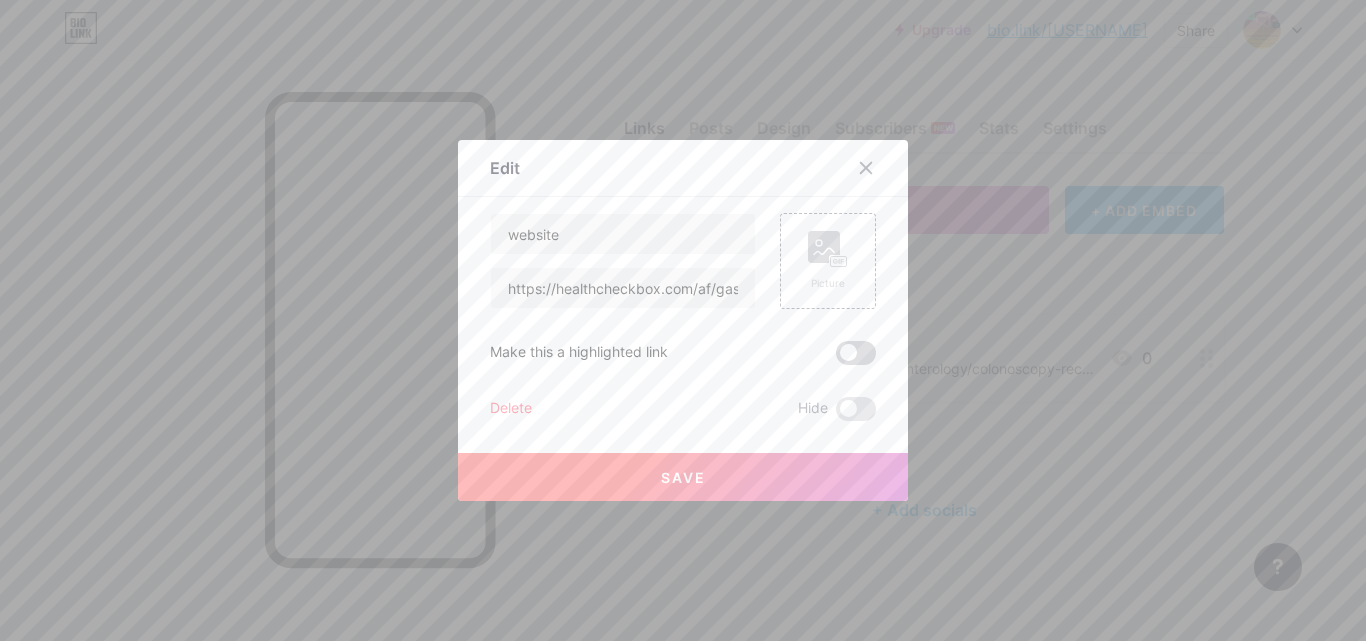 click at bounding box center (856, 353) 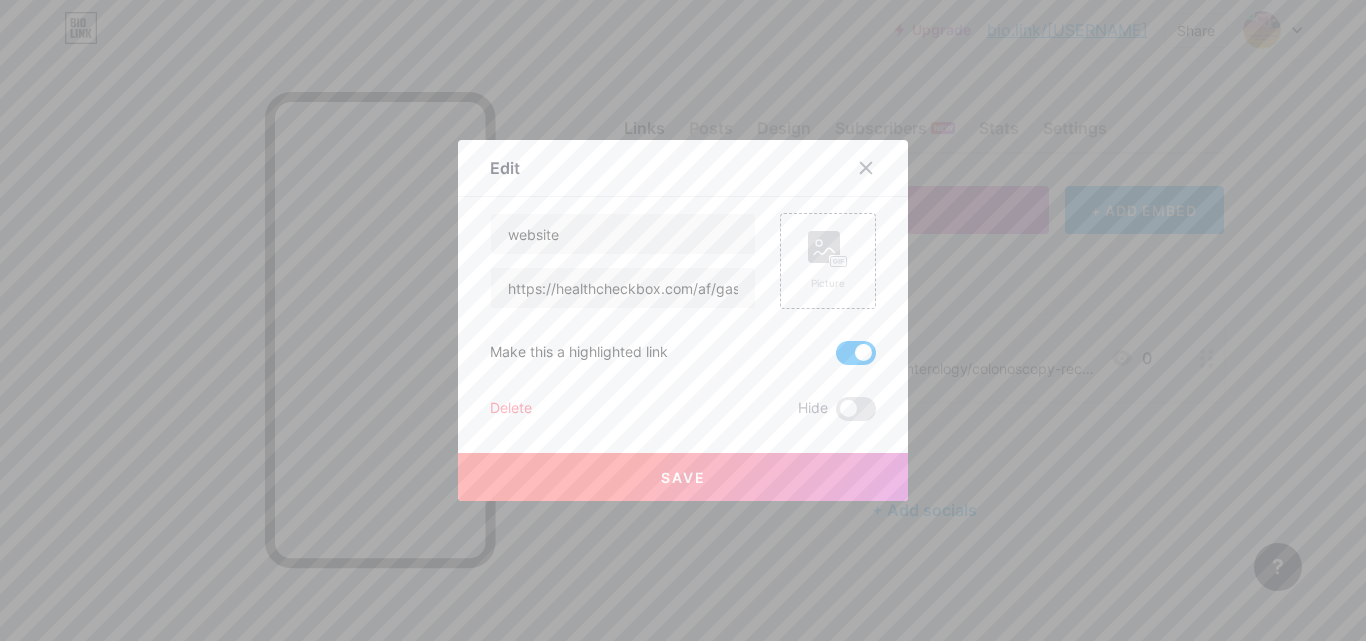 click on "Save" at bounding box center (683, 477) 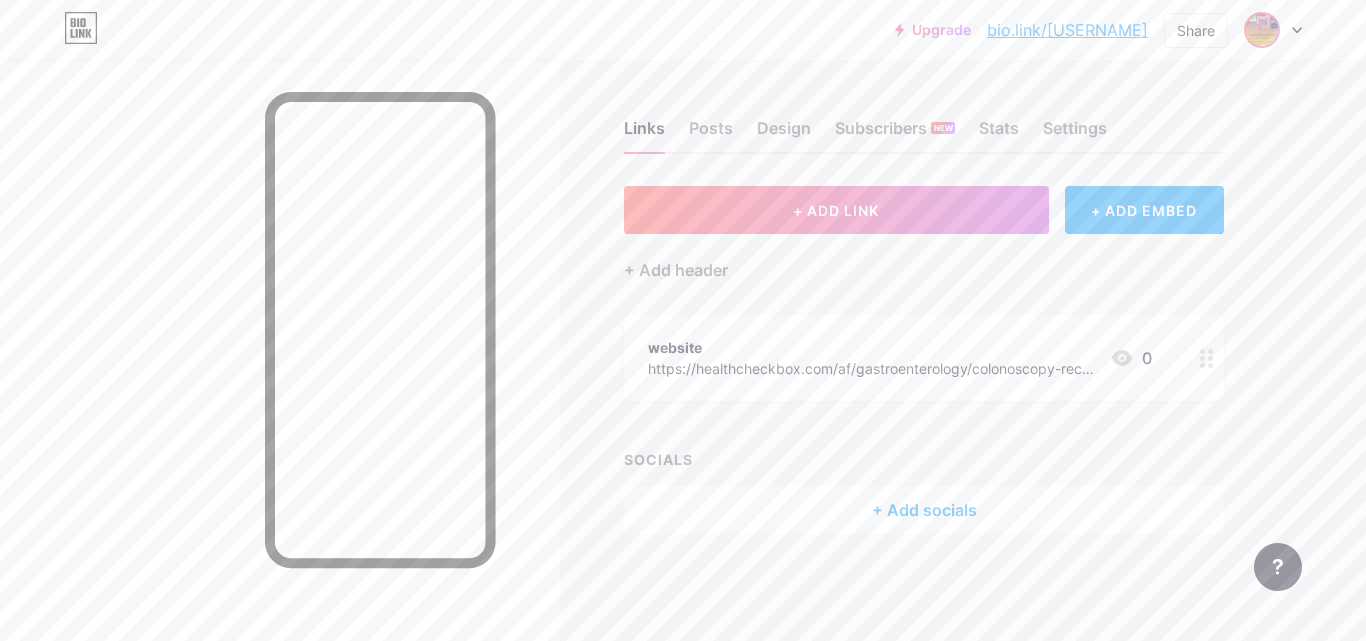 click at bounding box center (1262, 30) 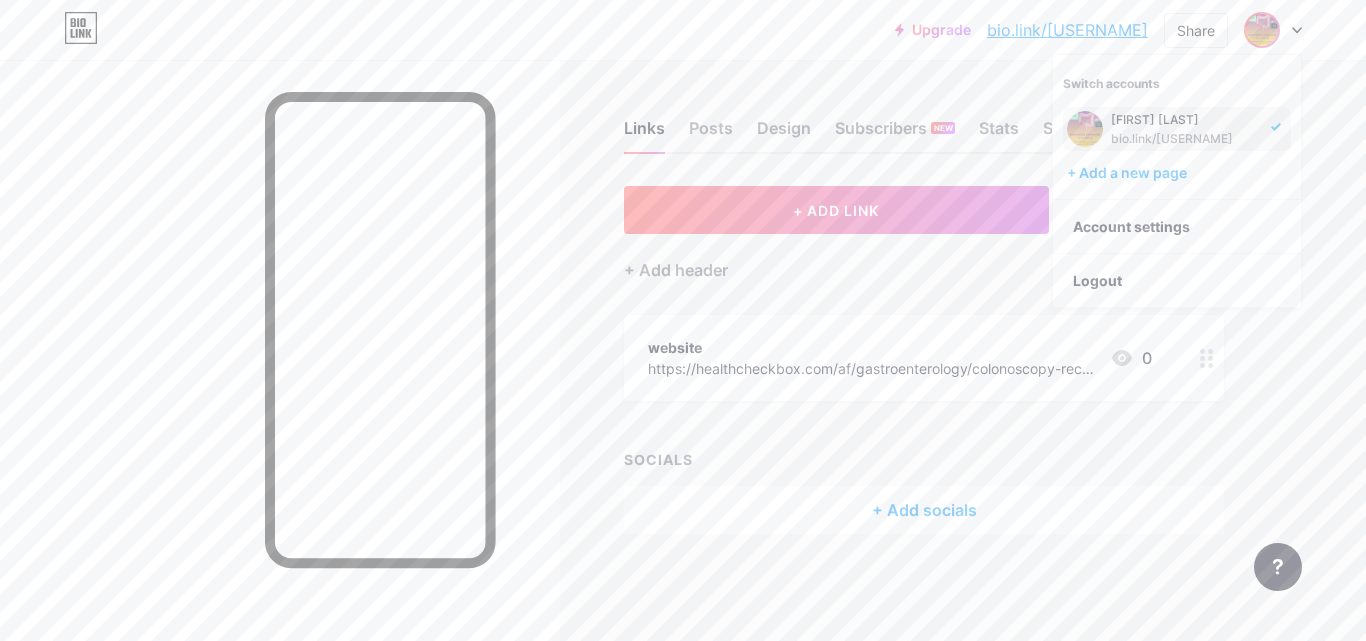 click on "Marker Smith   bio.link/marker09" at bounding box center (1185, 129) 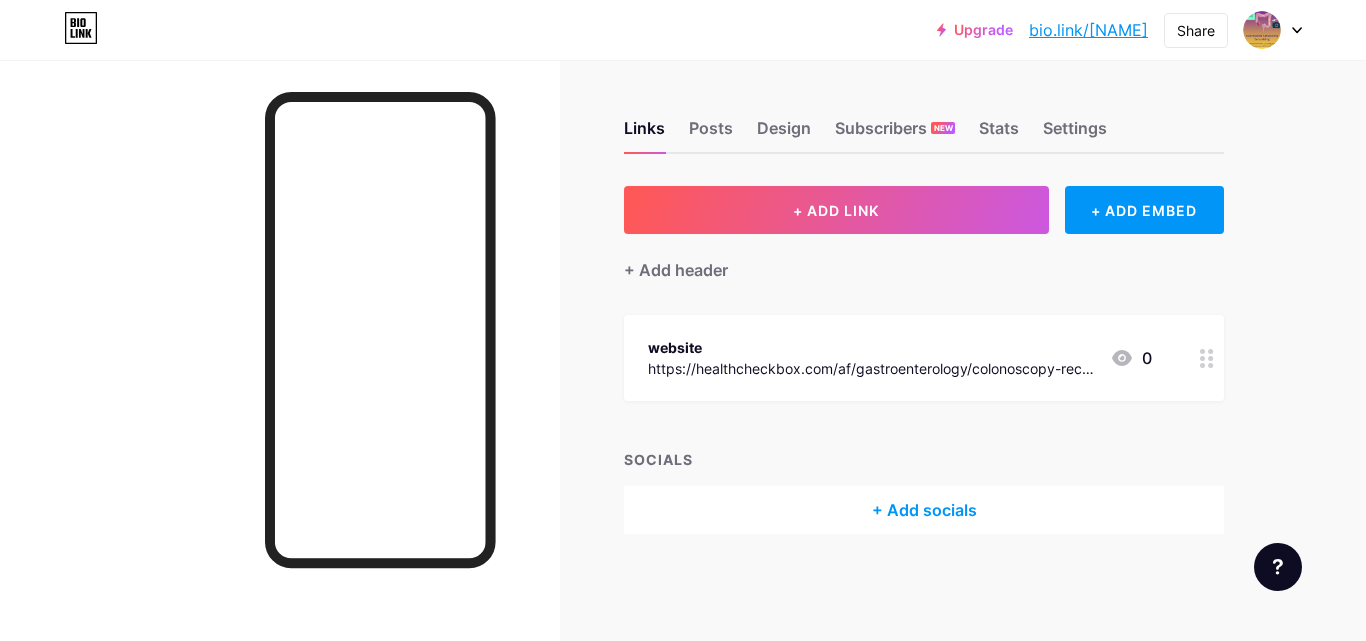 scroll, scrollTop: 0, scrollLeft: 0, axis: both 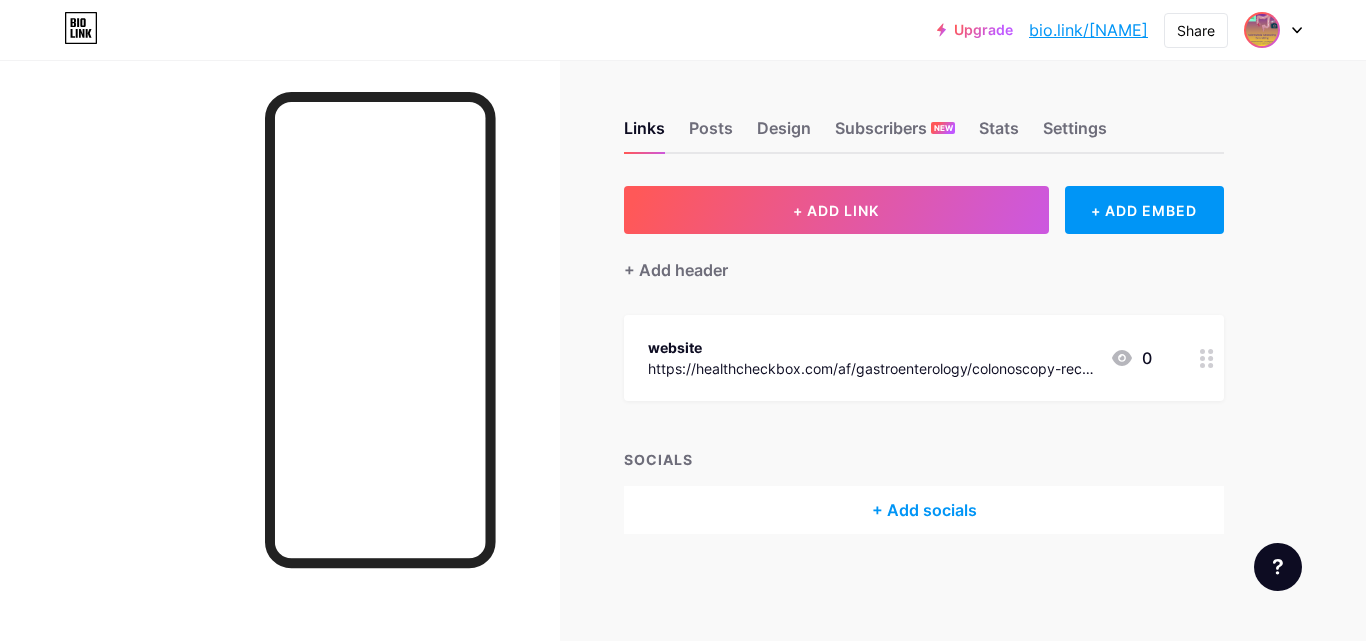 click at bounding box center [1262, 30] 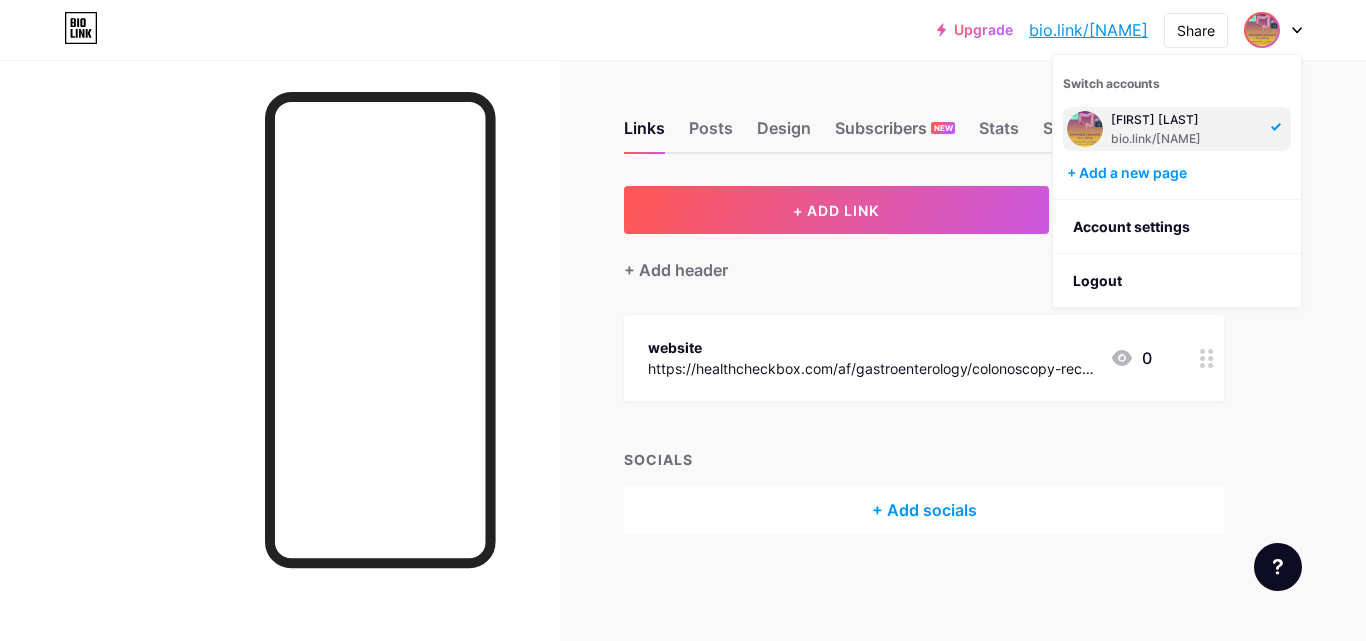 click on "[FIRST] [LAST]" at bounding box center [1185, 120] 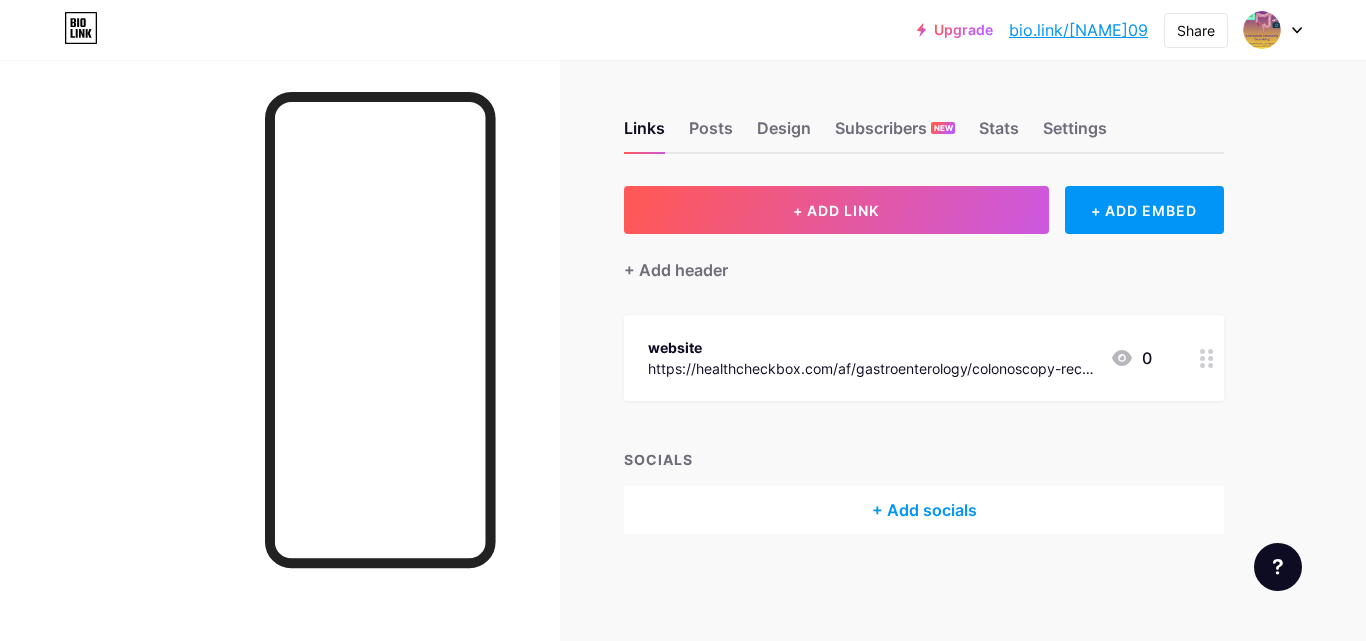 scroll, scrollTop: 0, scrollLeft: 0, axis: both 